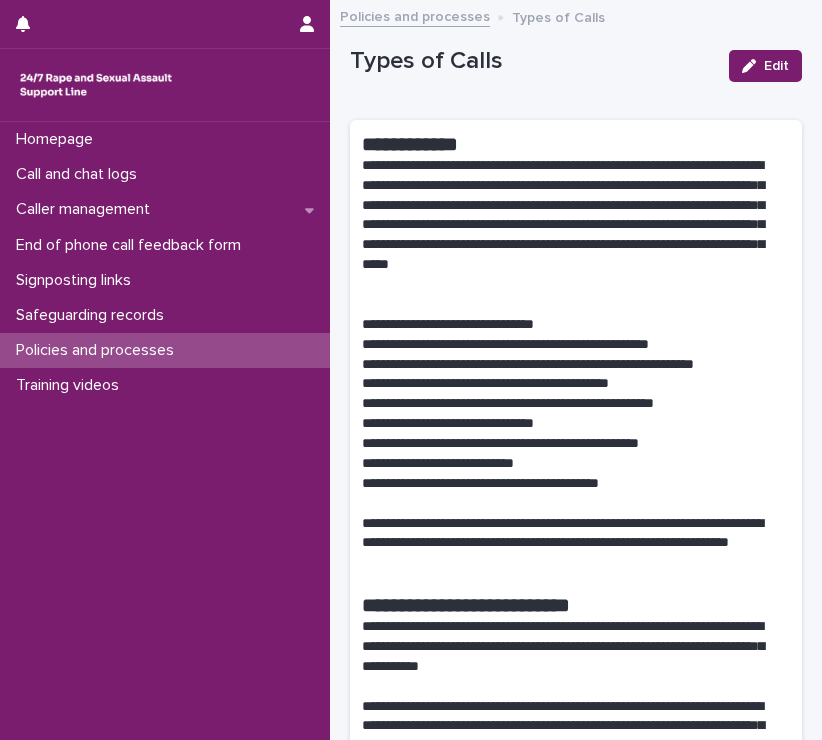 click on "Call and chat logs" at bounding box center (80, 174) 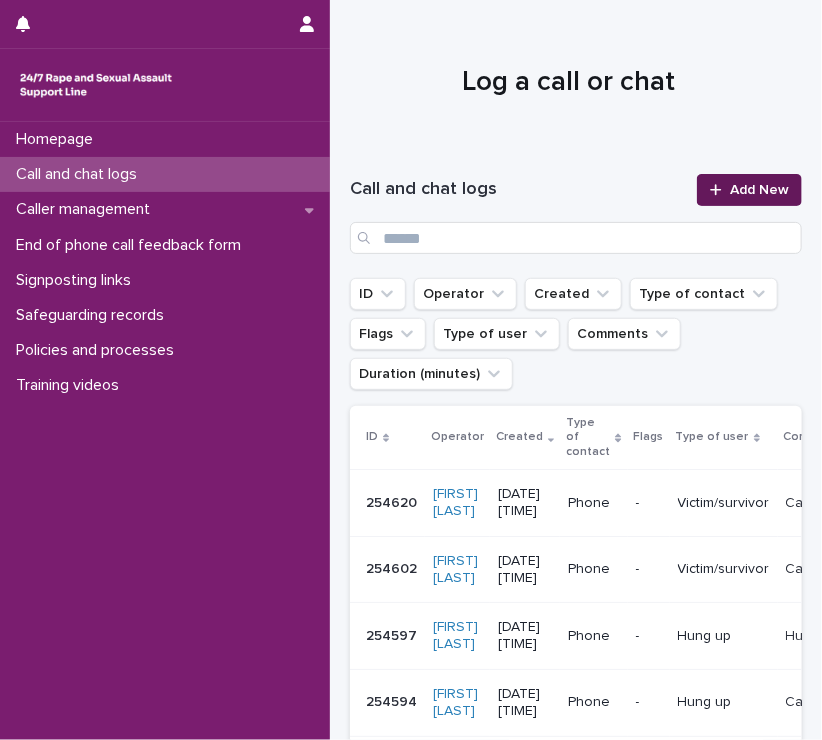 click on "Add New" at bounding box center [759, 190] 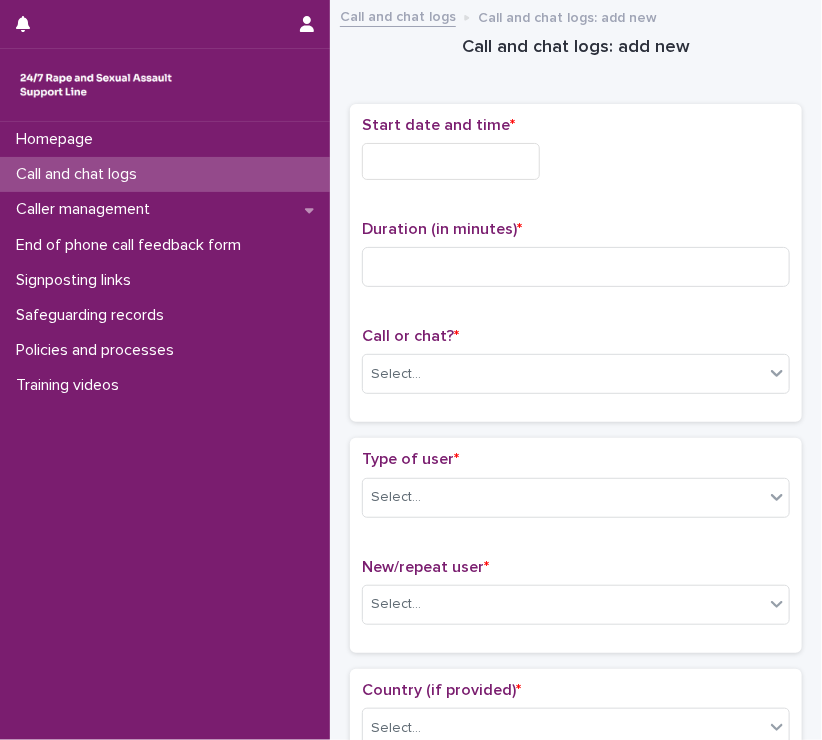 click at bounding box center [451, 161] 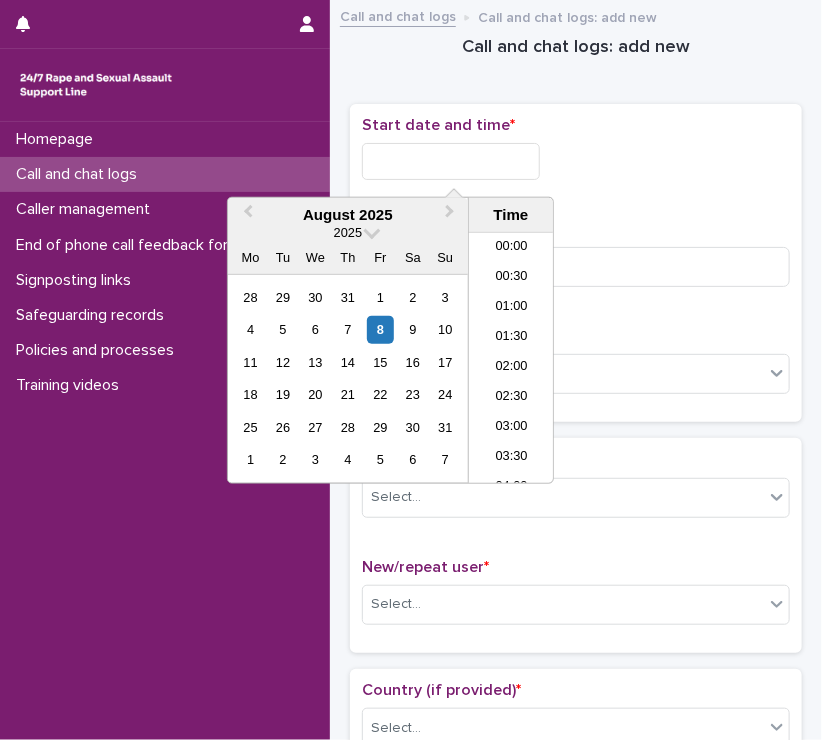 scroll, scrollTop: 580, scrollLeft: 0, axis: vertical 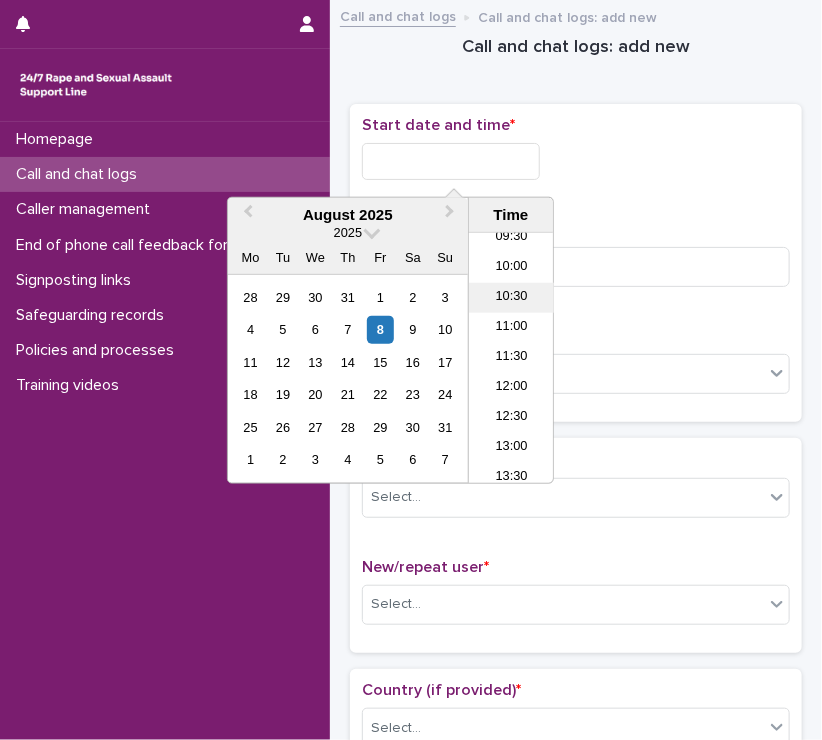 click on "10:30" at bounding box center (511, 298) 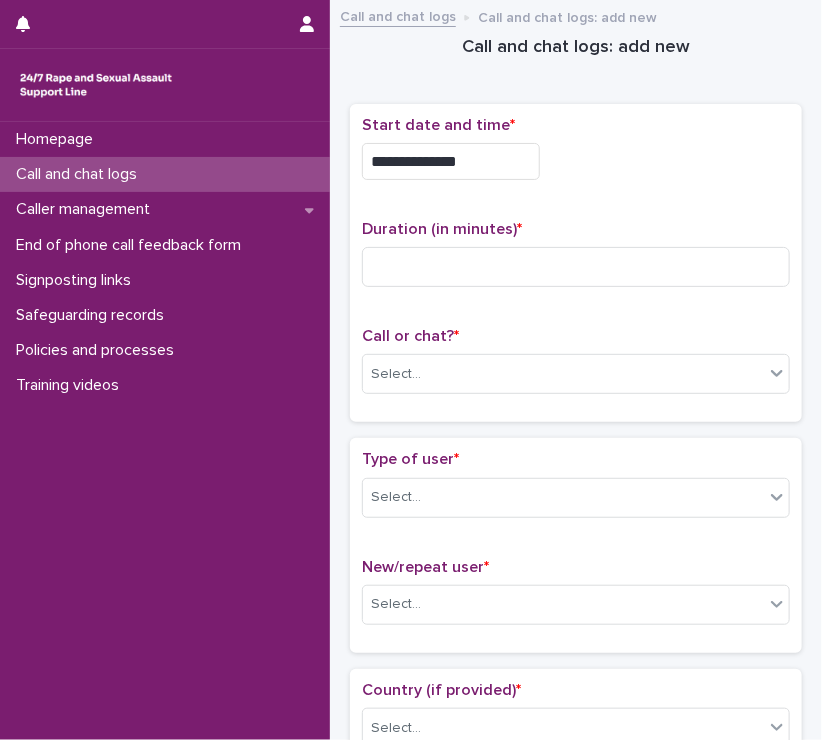 click on "**********" at bounding box center (451, 161) 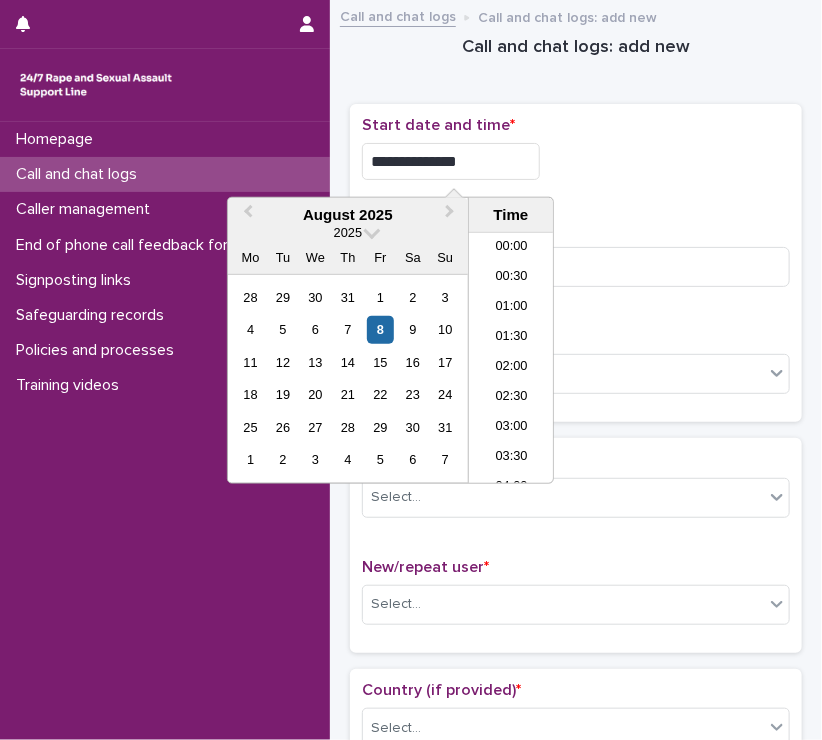 scroll, scrollTop: 520, scrollLeft: 0, axis: vertical 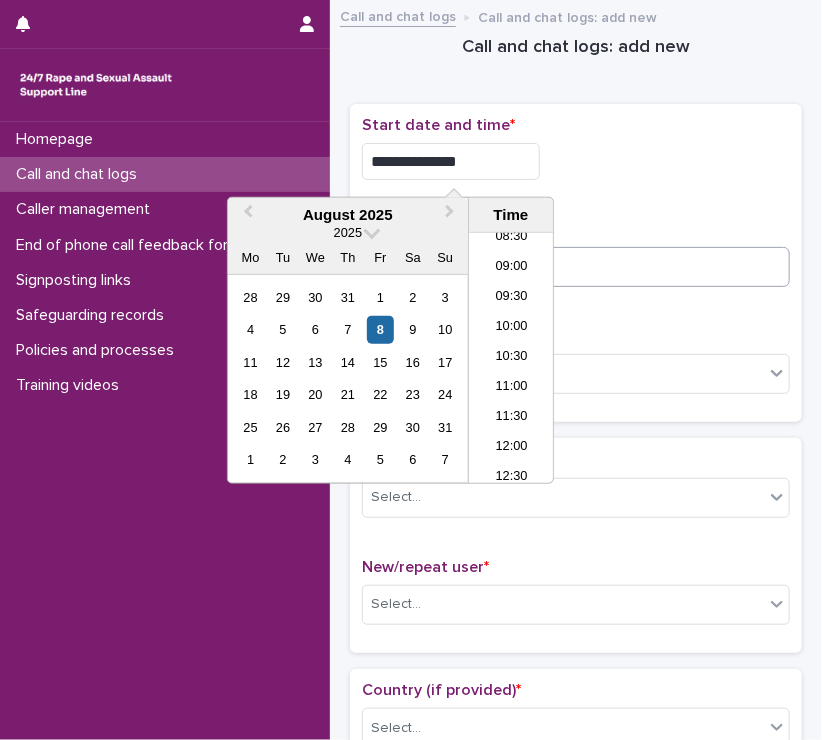 type on "**********" 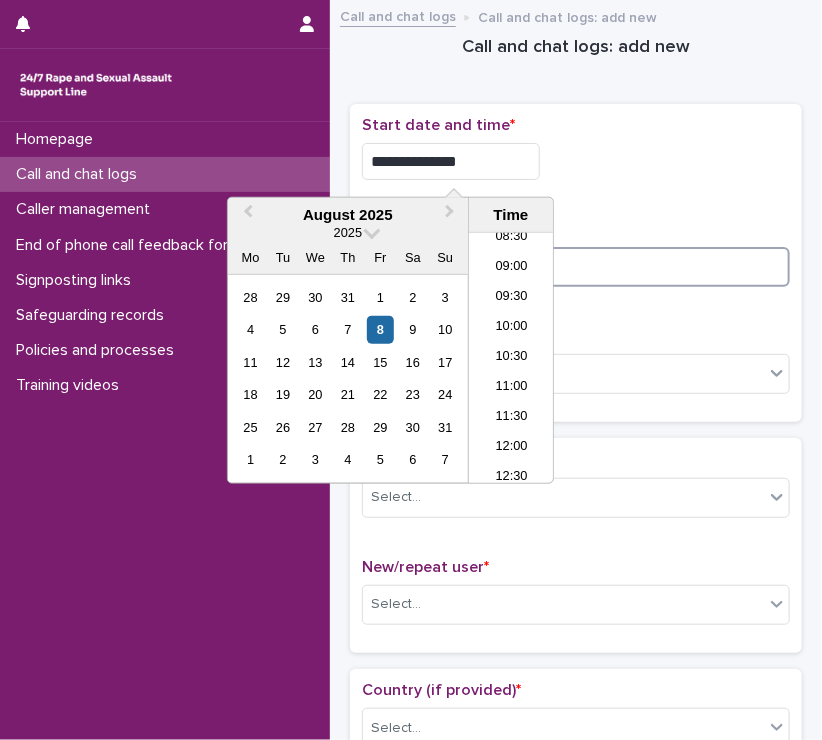 click at bounding box center [576, 267] 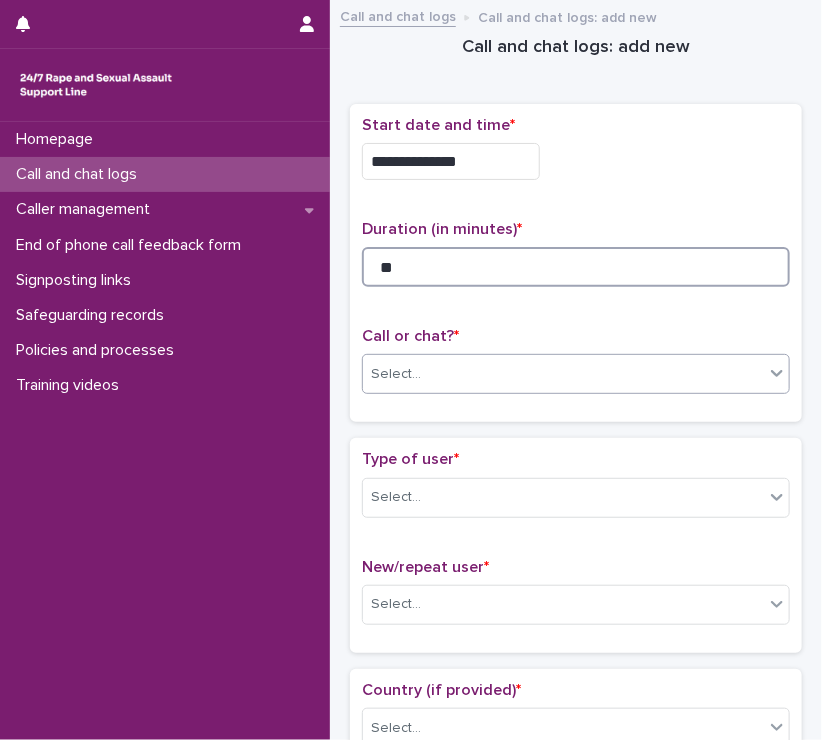 type on "**" 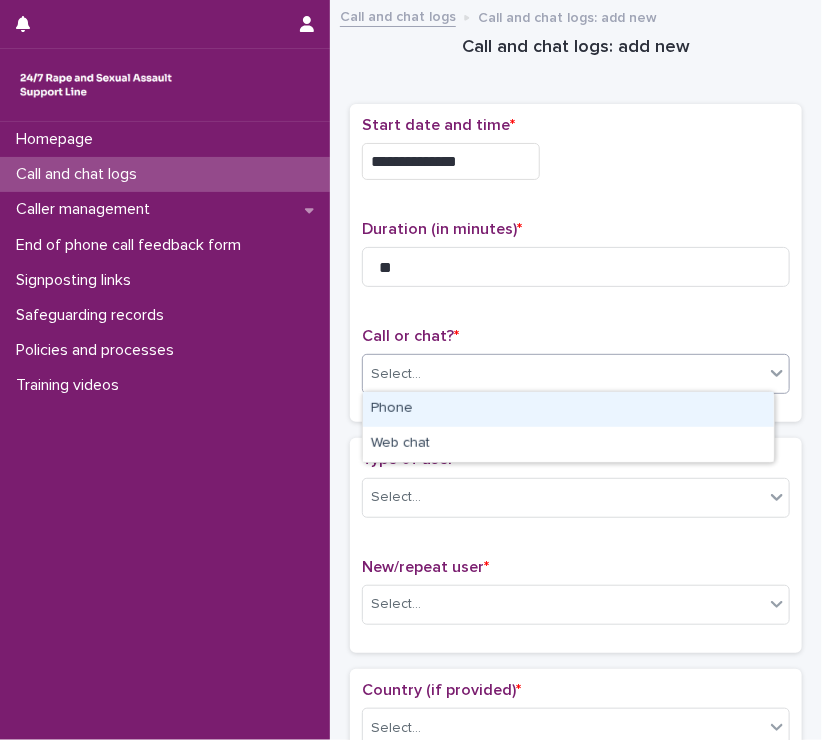 click on "Select..." at bounding box center (576, 374) 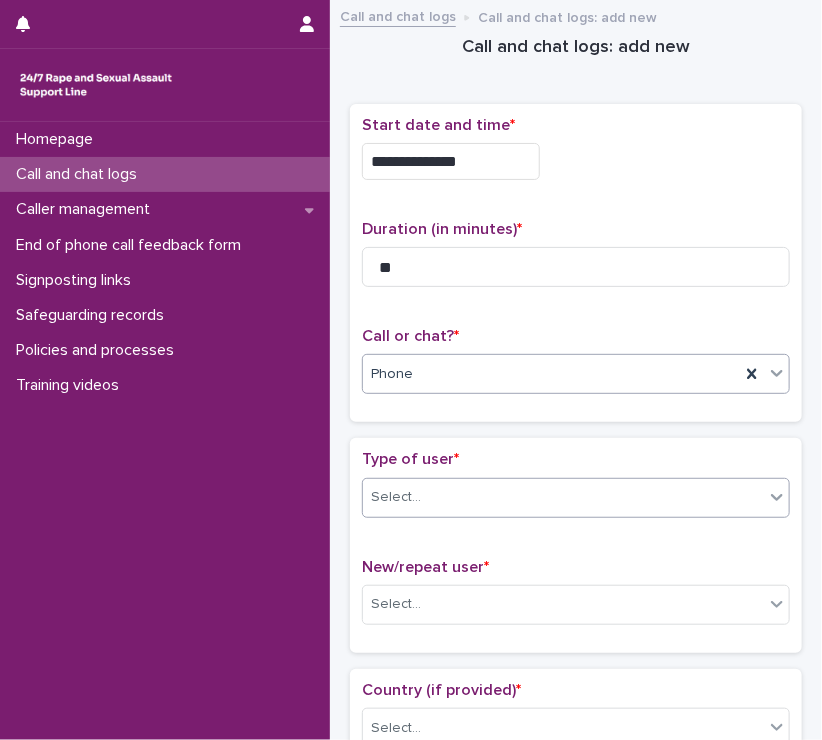 click on "Select..." at bounding box center [396, 497] 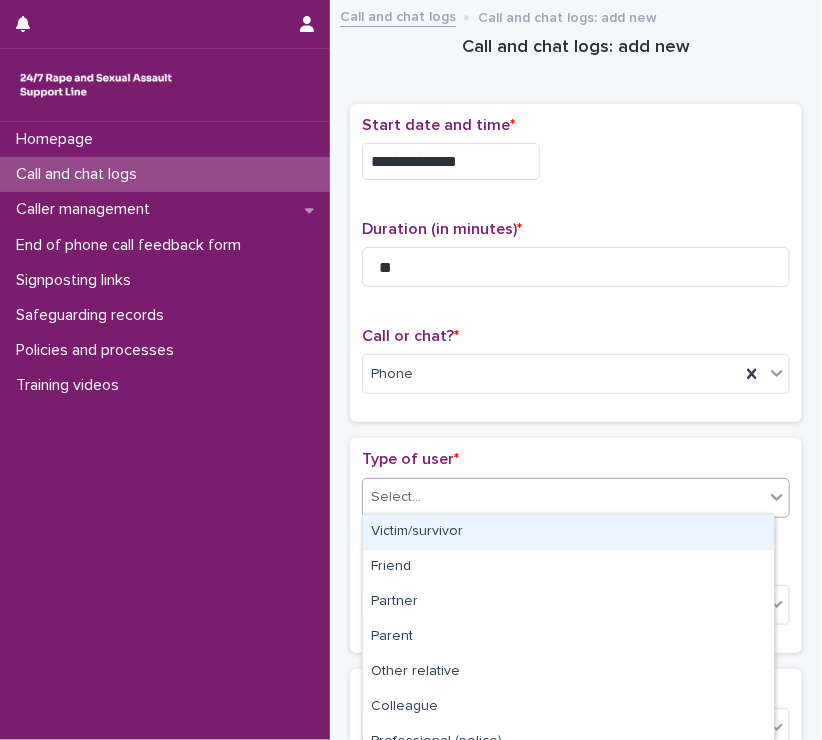 click on "Victim/survivor" at bounding box center (568, 532) 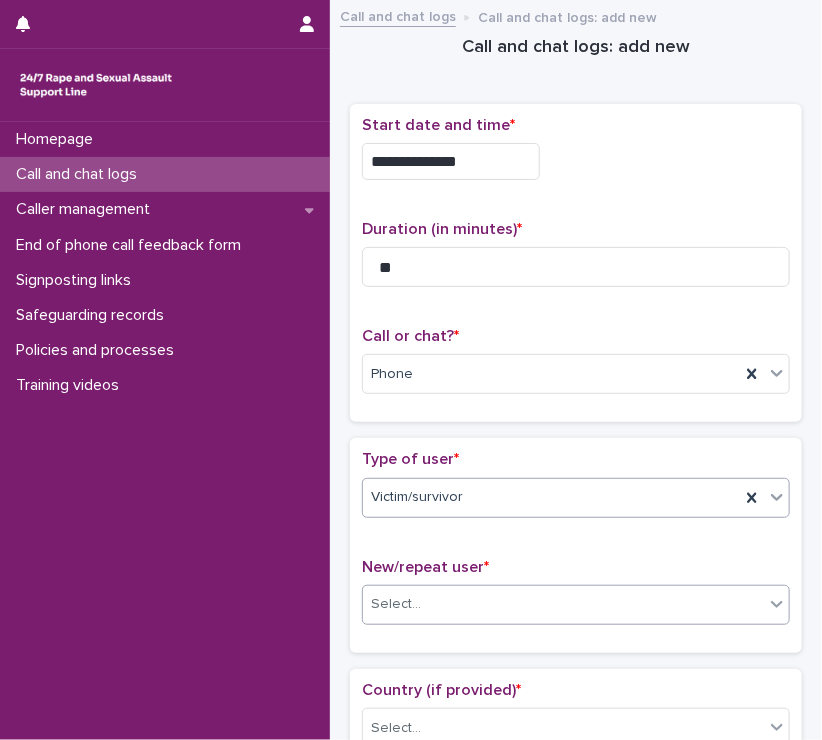 click on "Select..." at bounding box center [563, 604] 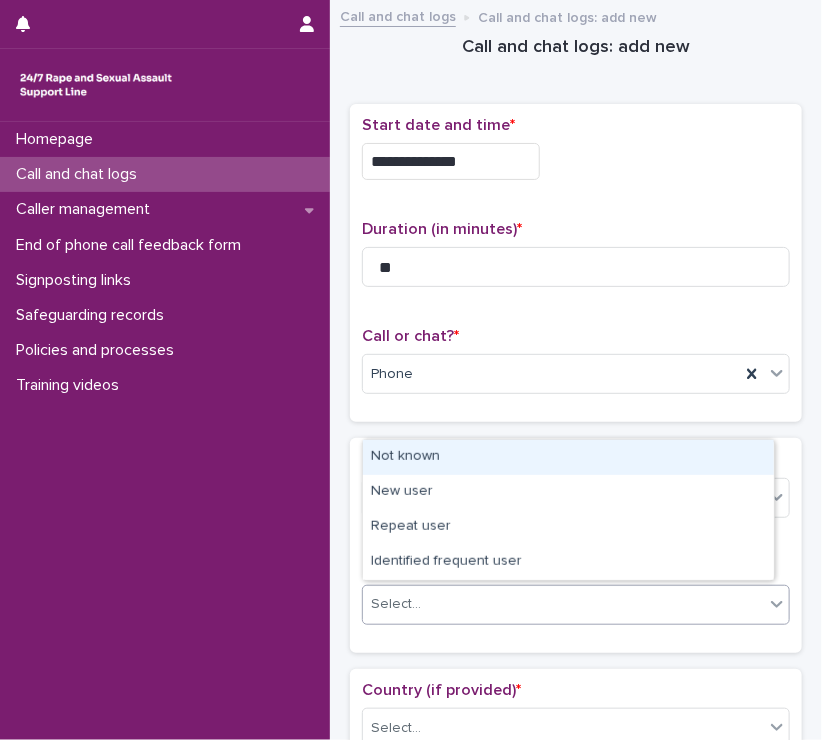 click on "Not known" at bounding box center (568, 457) 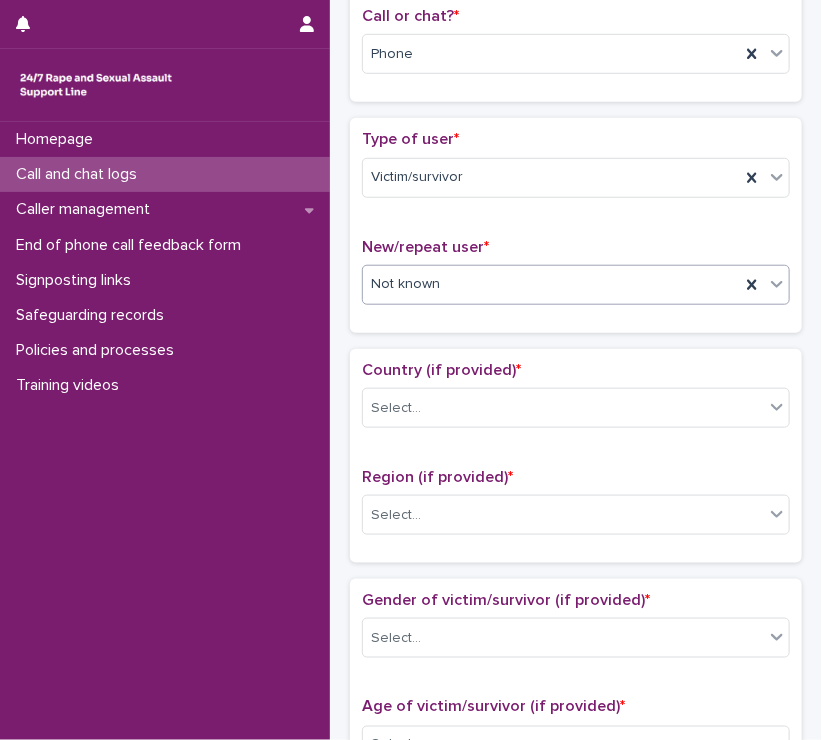 scroll, scrollTop: 324, scrollLeft: 0, axis: vertical 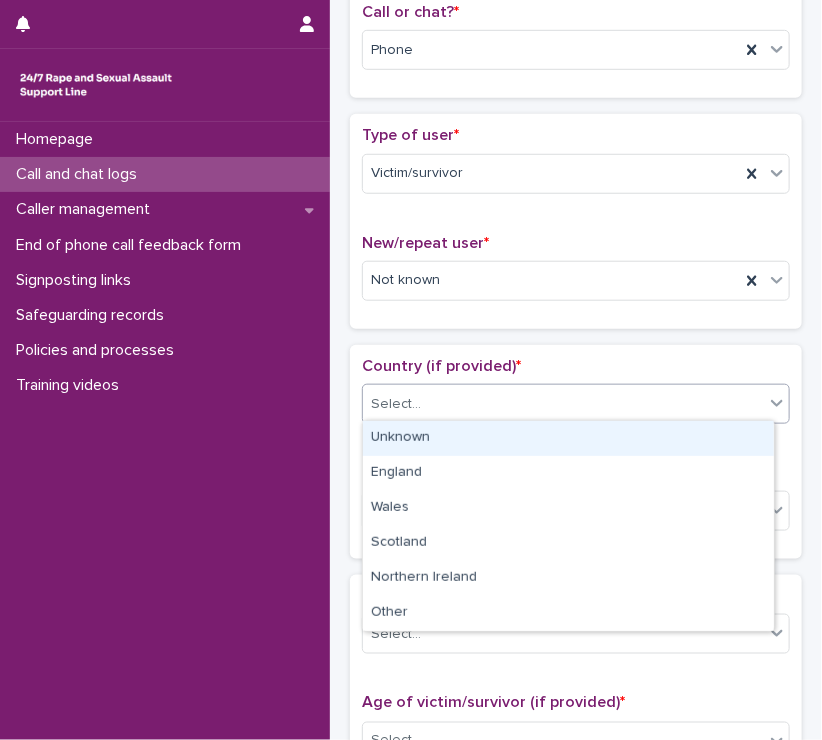 click on "Select..." at bounding box center [563, 404] 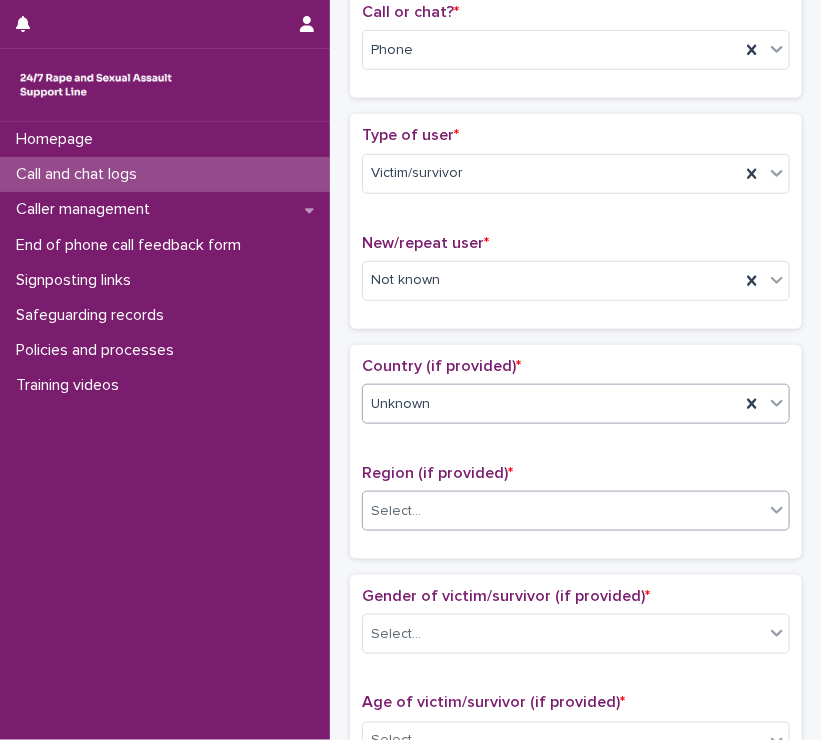 click on "Select..." at bounding box center [396, 511] 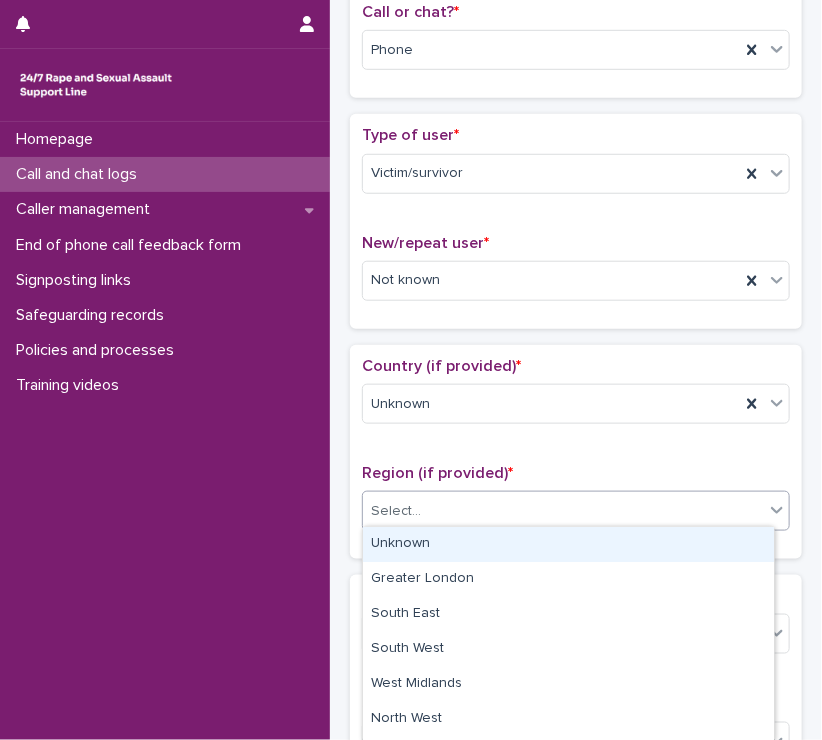 click on "Unknown" at bounding box center (568, 544) 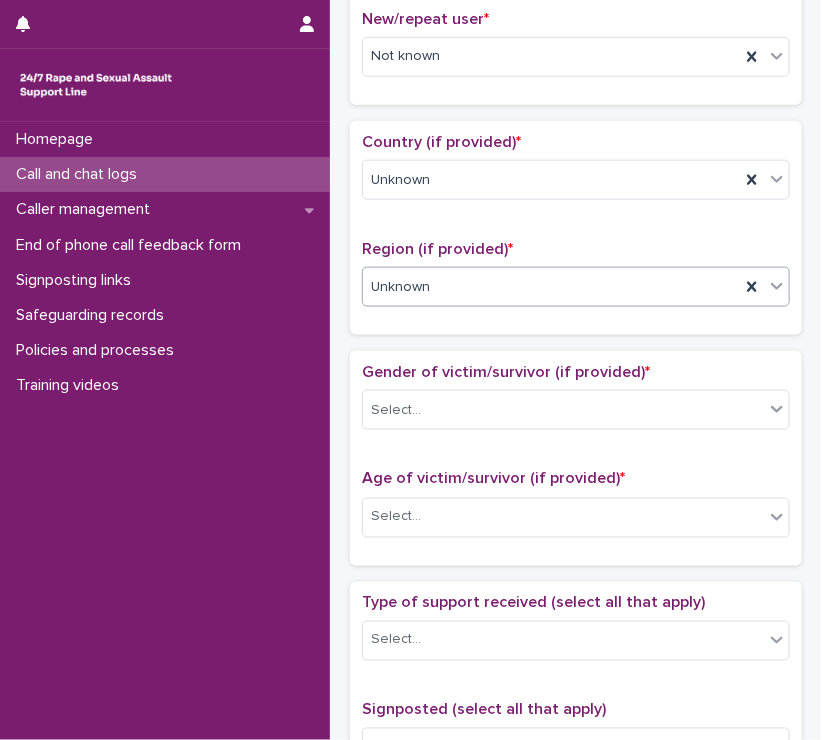 scroll, scrollTop: 600, scrollLeft: 0, axis: vertical 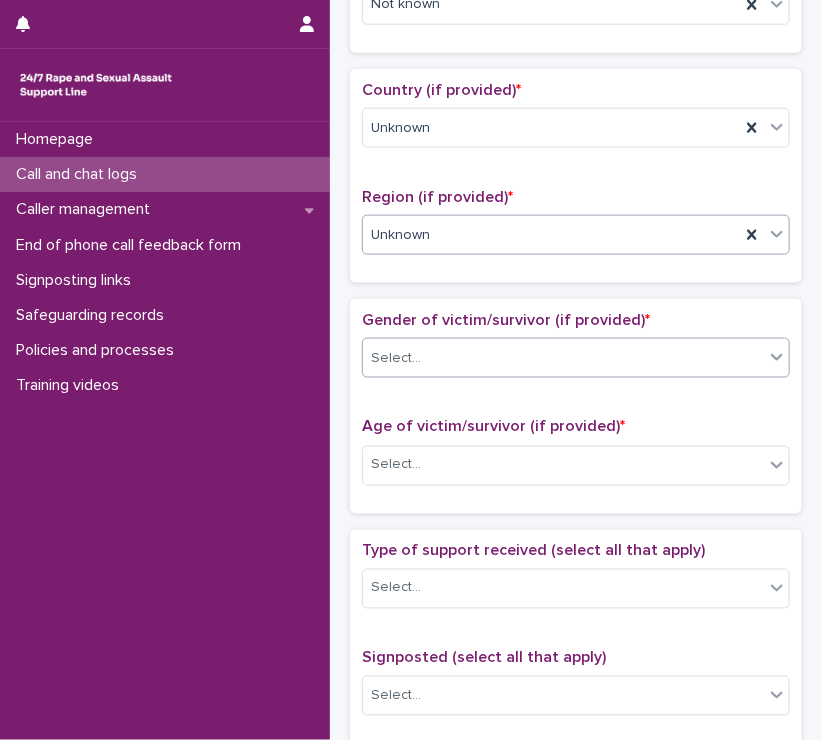 click on "Select..." at bounding box center (563, 358) 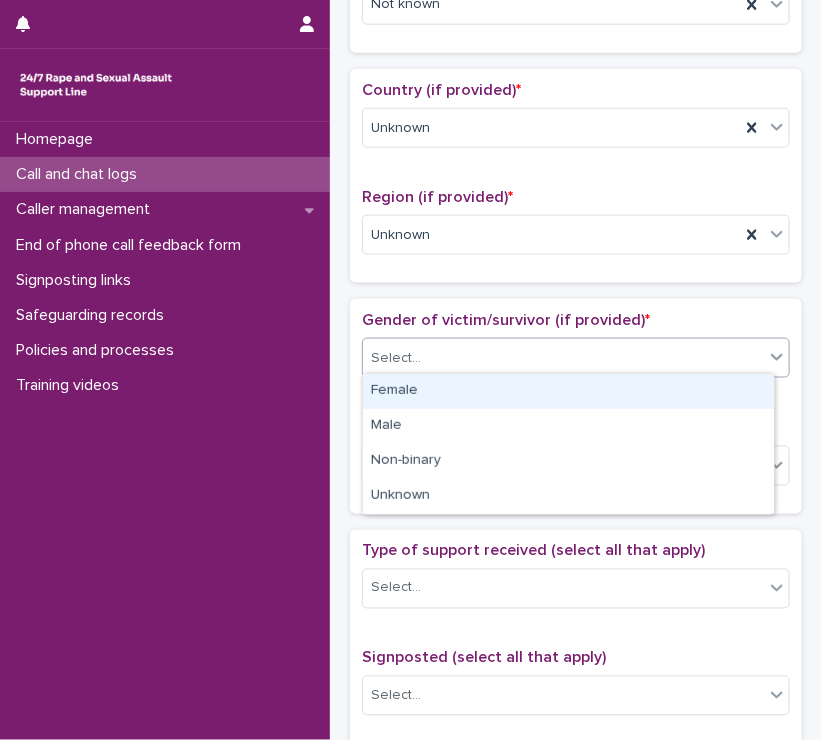 click on "Female" at bounding box center [568, 391] 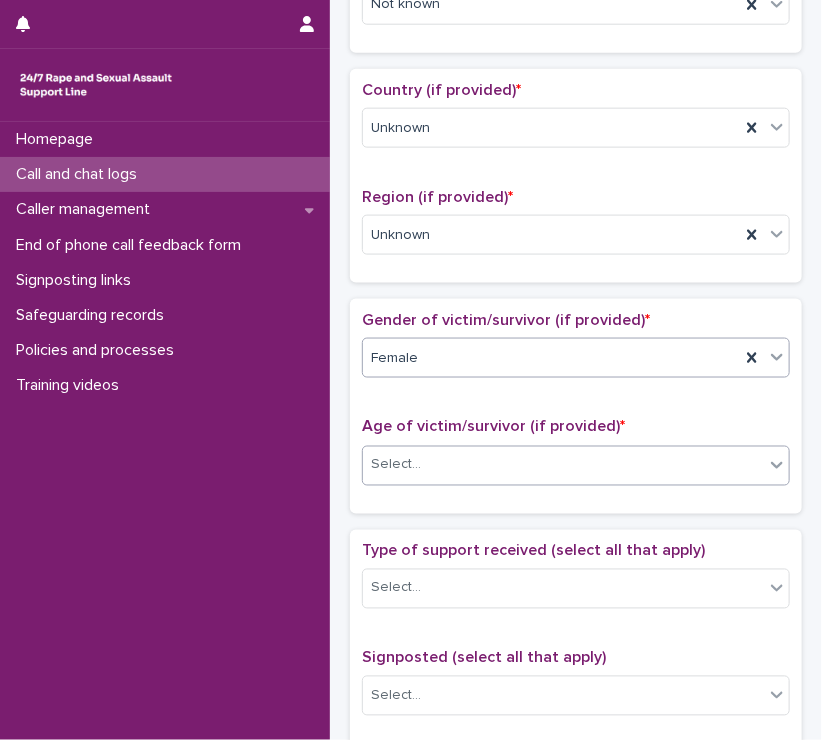 click on "Select..." at bounding box center [563, 465] 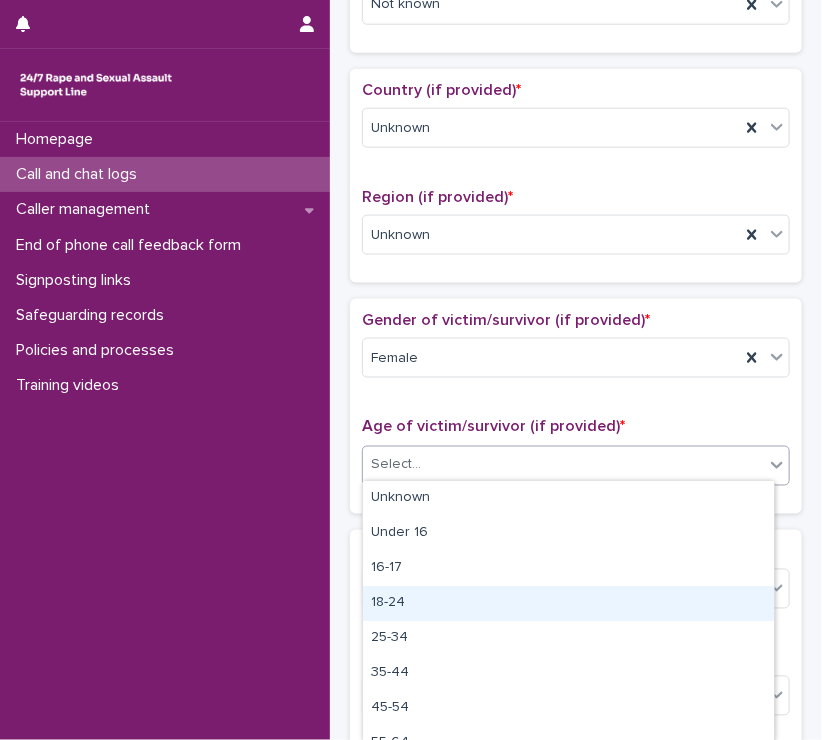 scroll, scrollTop: 90, scrollLeft: 0, axis: vertical 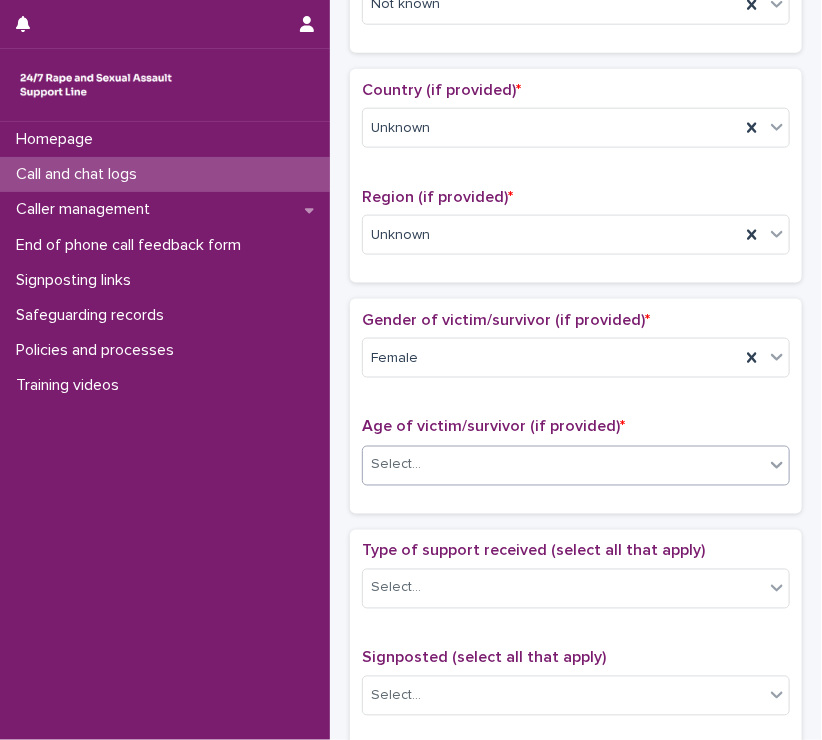 click on "Select..." at bounding box center [563, 465] 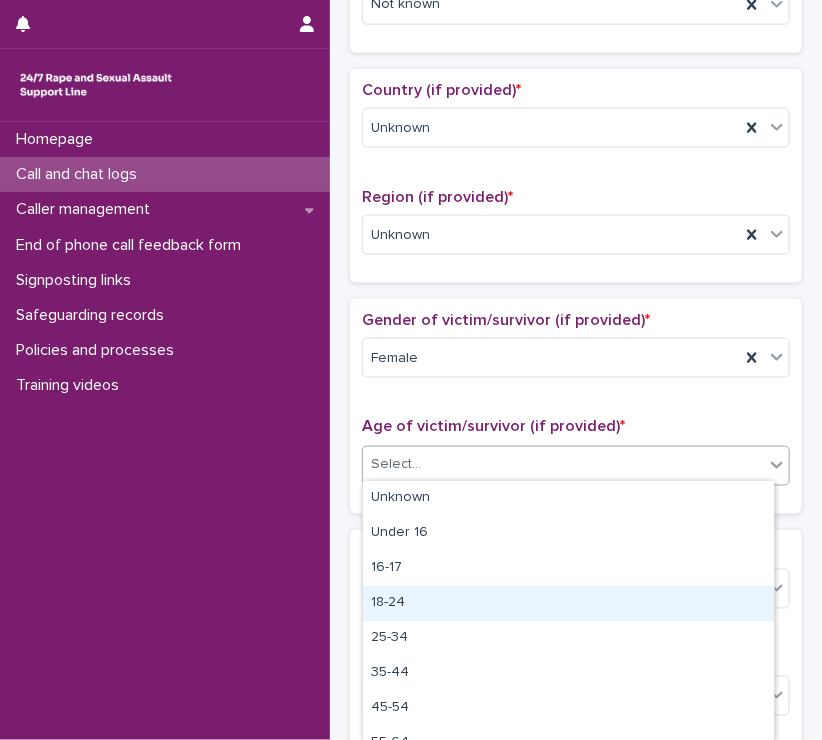 scroll, scrollTop: 90, scrollLeft: 0, axis: vertical 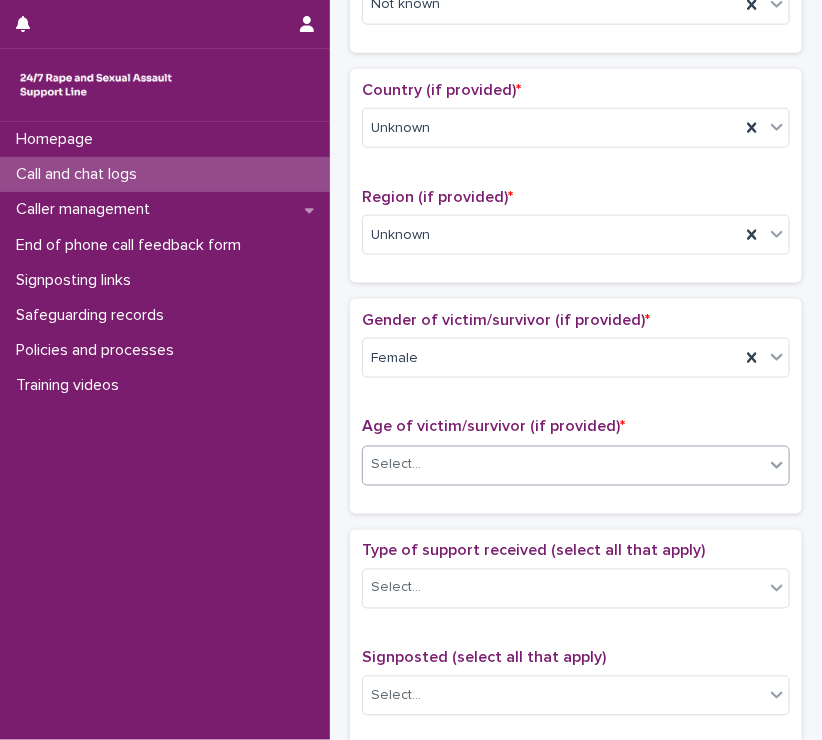 click on "Select..." at bounding box center (563, 465) 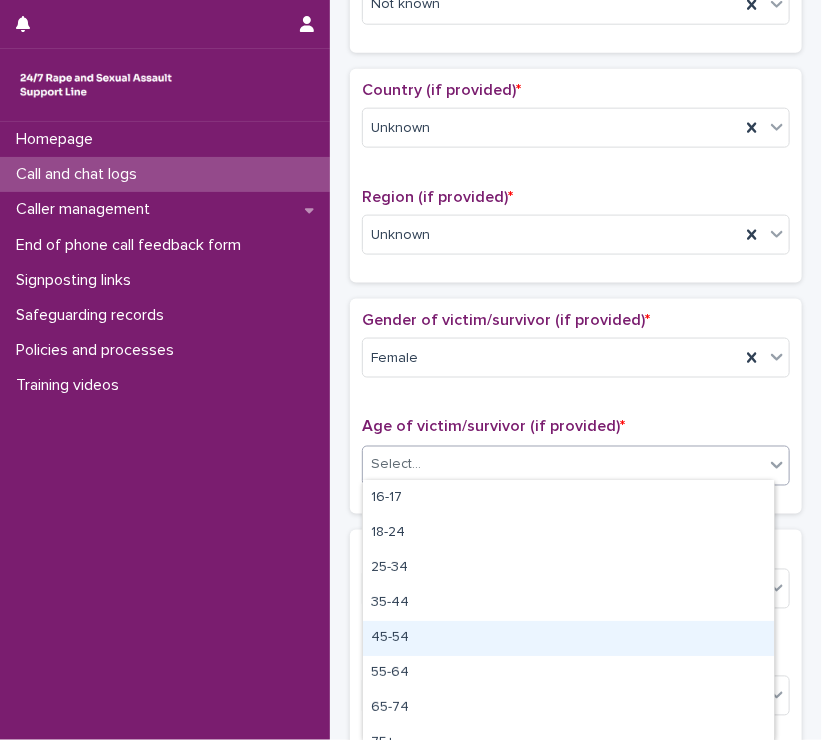 scroll, scrollTop: 71, scrollLeft: 0, axis: vertical 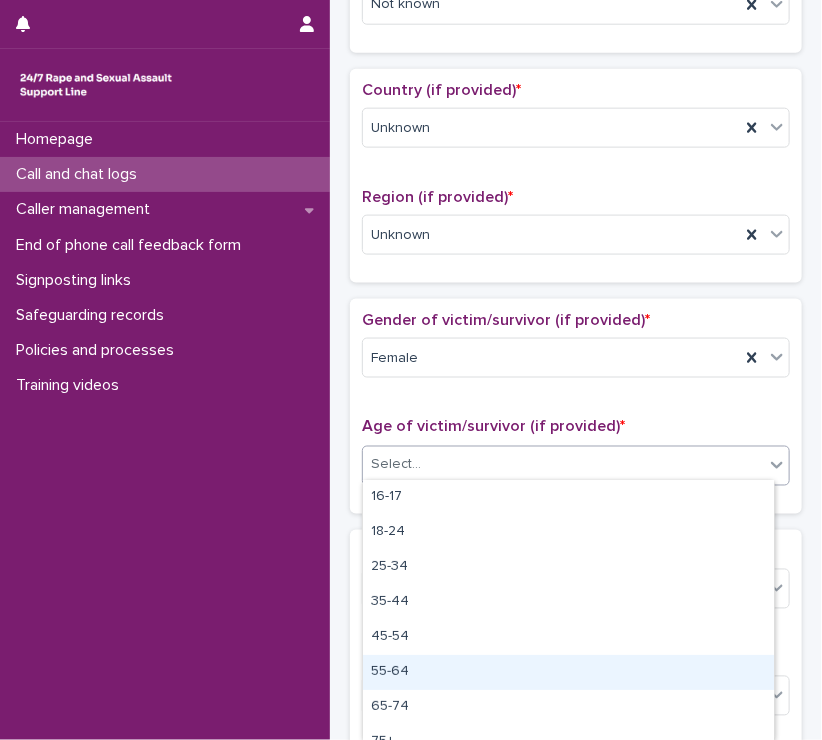 click on "55-64" at bounding box center (568, 672) 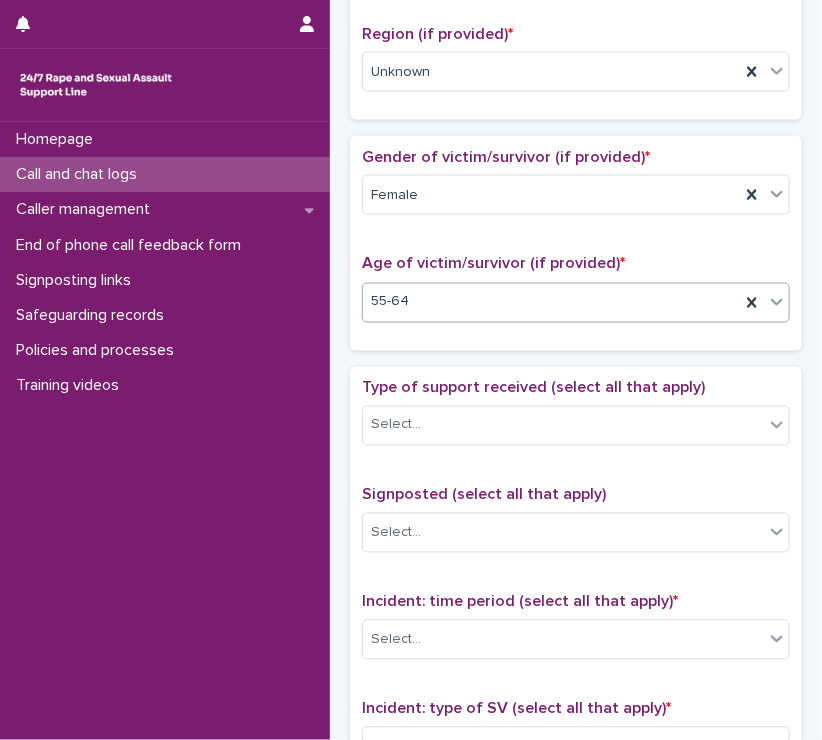 scroll, scrollTop: 764, scrollLeft: 0, axis: vertical 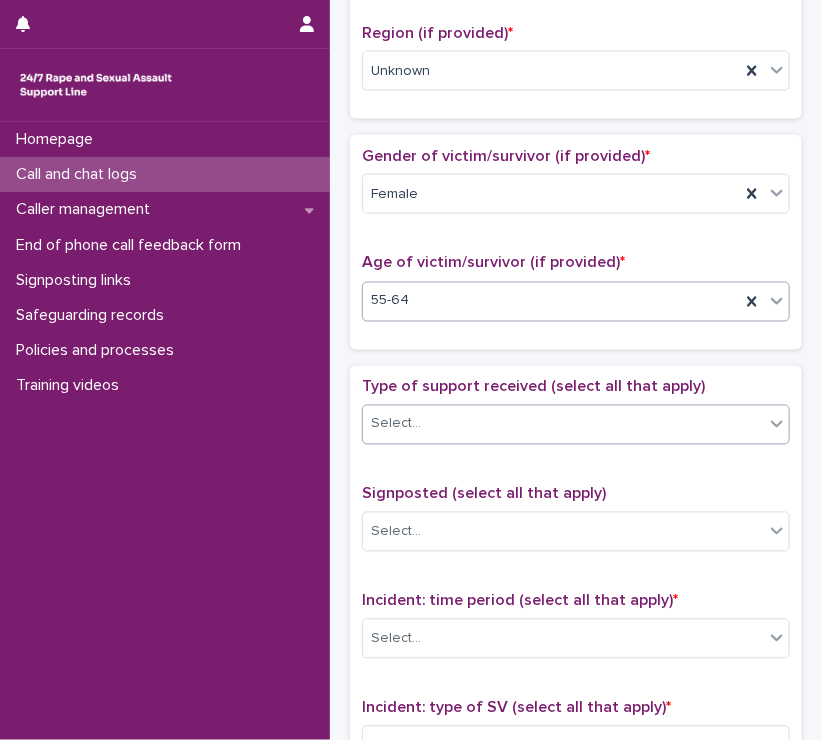 click on "Select..." at bounding box center (563, 424) 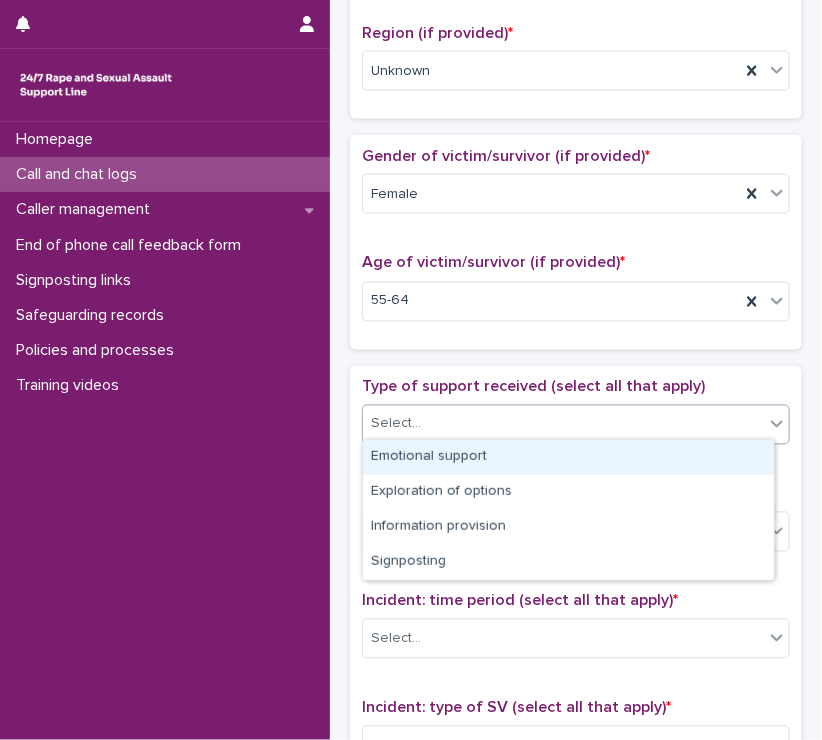 click on "Emotional support" at bounding box center (568, 457) 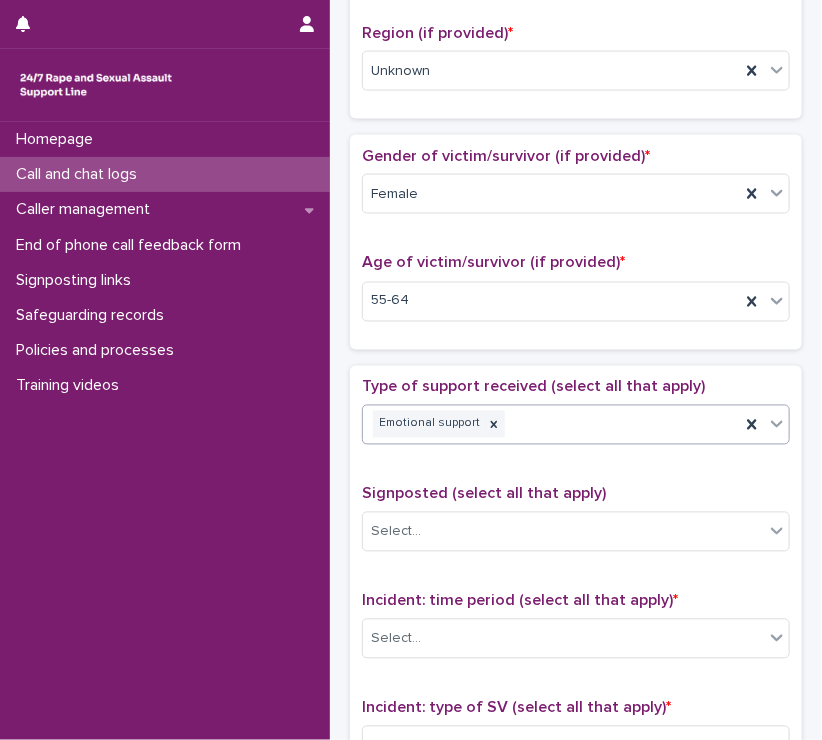 scroll, scrollTop: 938, scrollLeft: 0, axis: vertical 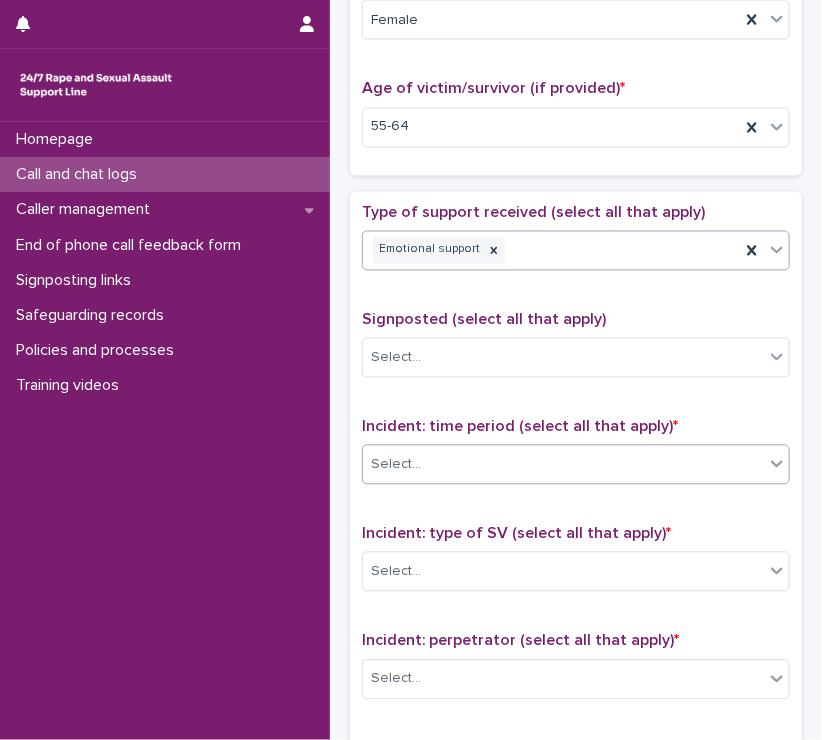 click on "Select..." at bounding box center (563, 465) 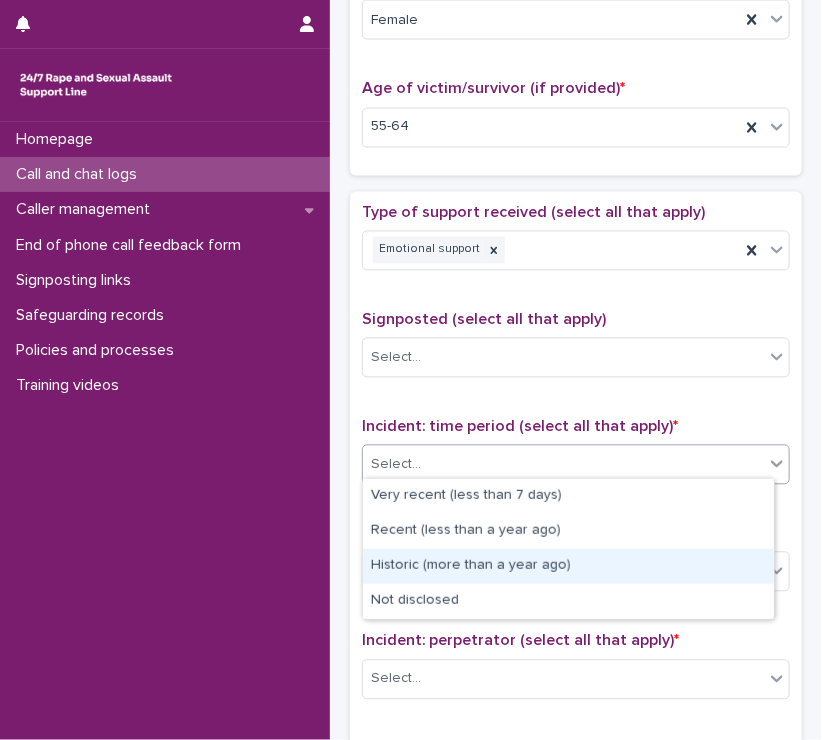 click on "Historic (more than a year ago)" at bounding box center [568, 566] 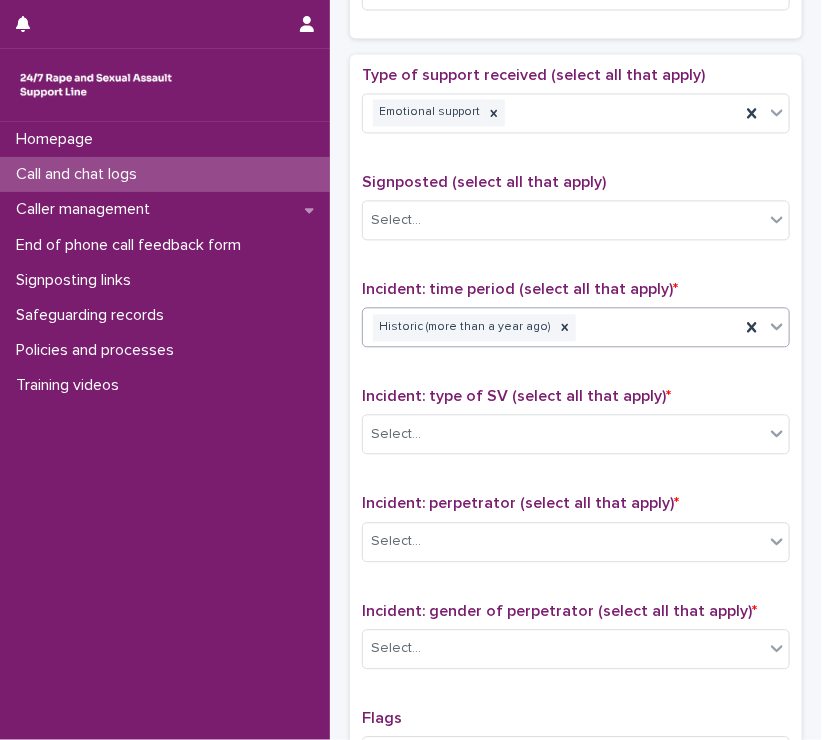 scroll, scrollTop: 1078, scrollLeft: 0, axis: vertical 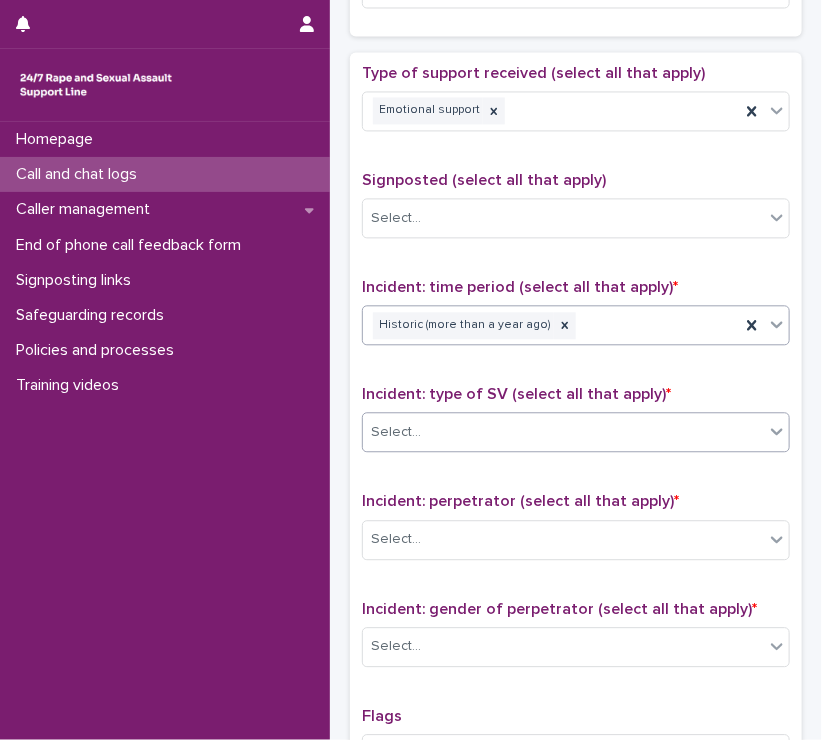click on "Select..." at bounding box center [563, 432] 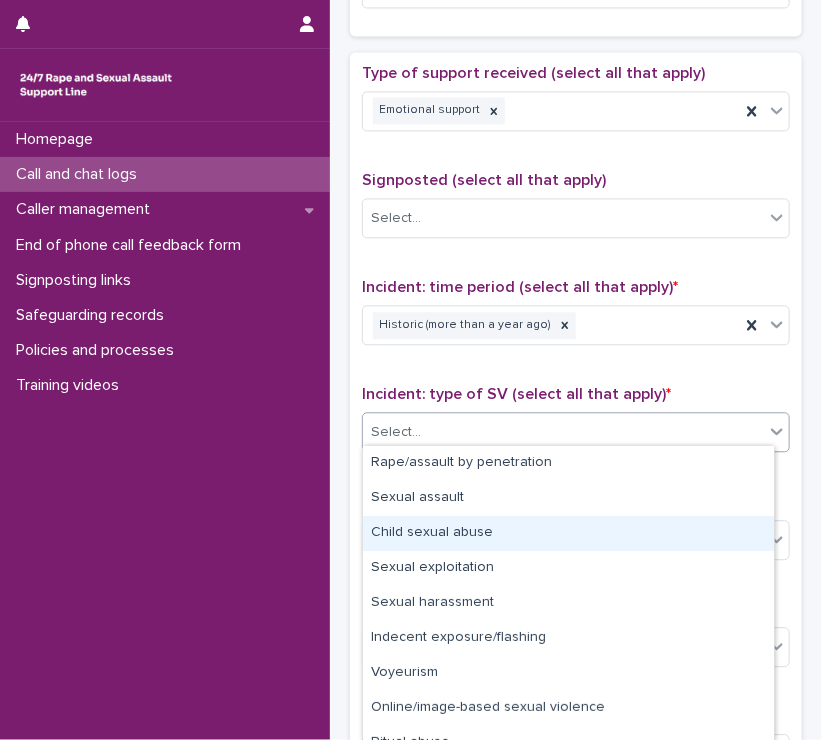 click on "Child sexual abuse" at bounding box center (568, 533) 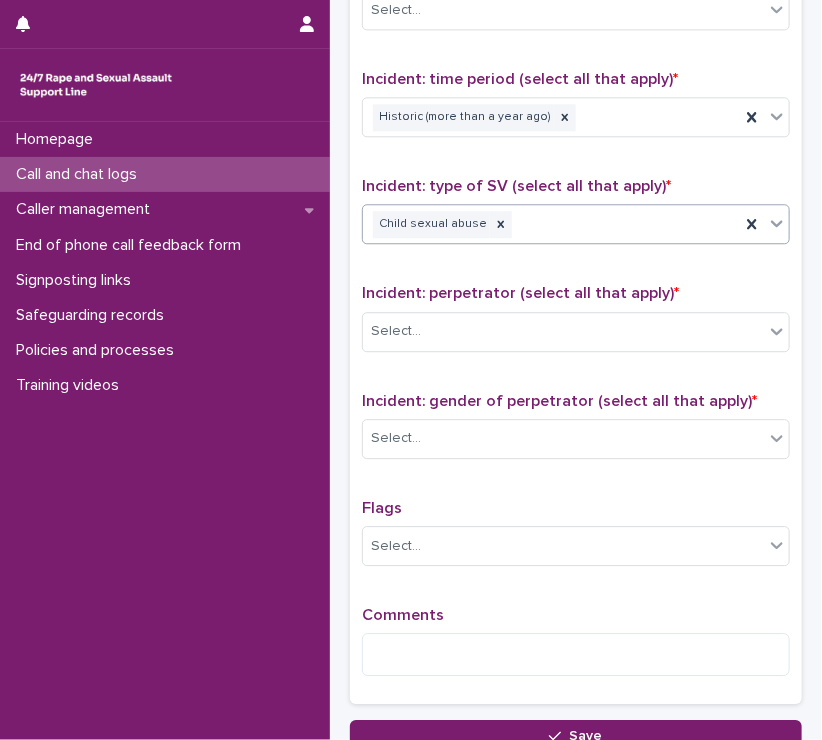 scroll, scrollTop: 1303, scrollLeft: 0, axis: vertical 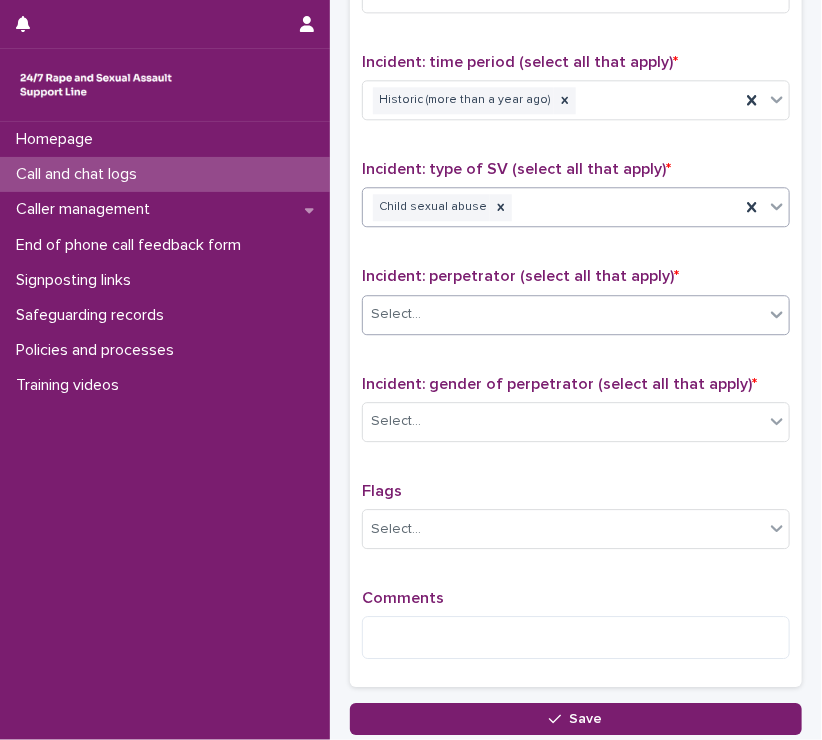 click on "Select..." at bounding box center (563, 314) 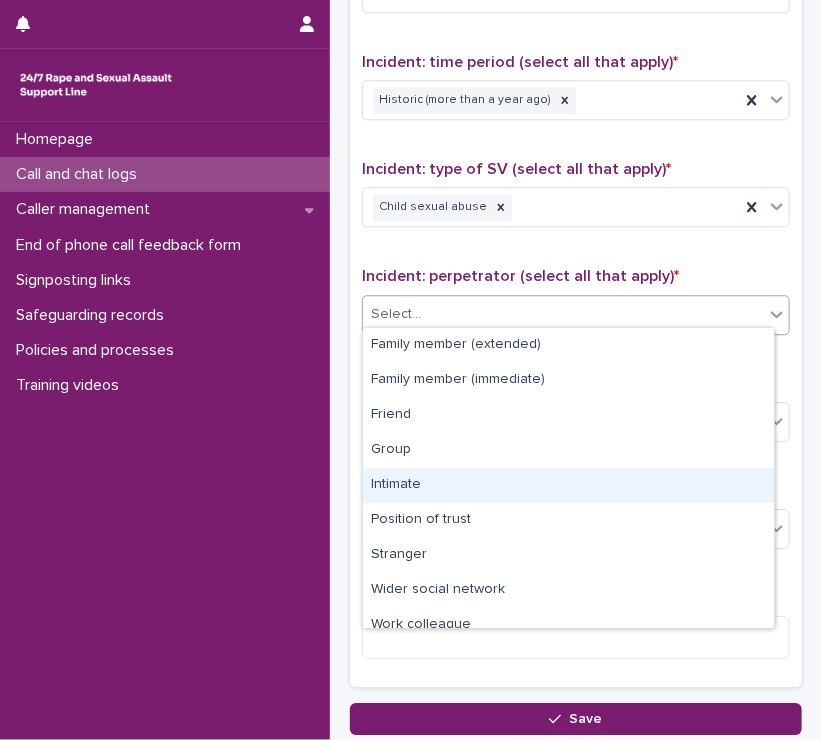 scroll, scrollTop: 84, scrollLeft: 0, axis: vertical 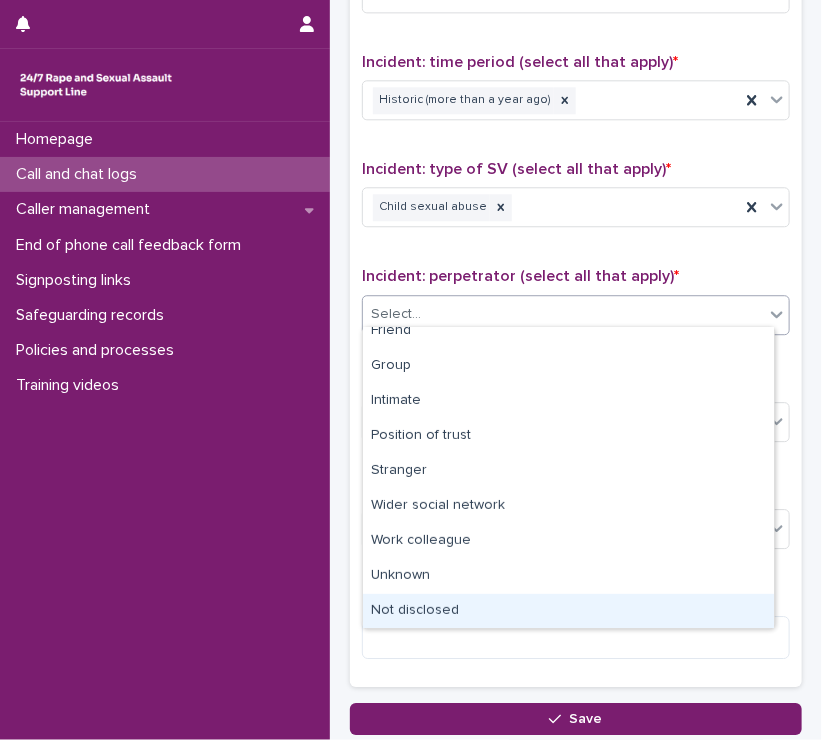 click on "Not disclosed" at bounding box center (568, 611) 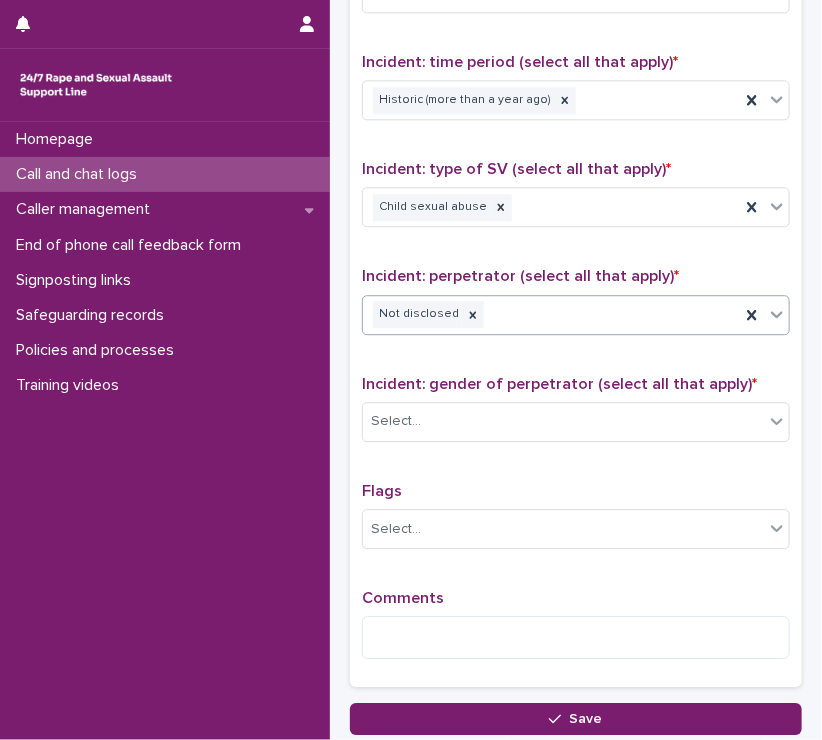 scroll, scrollTop: 1370, scrollLeft: 0, axis: vertical 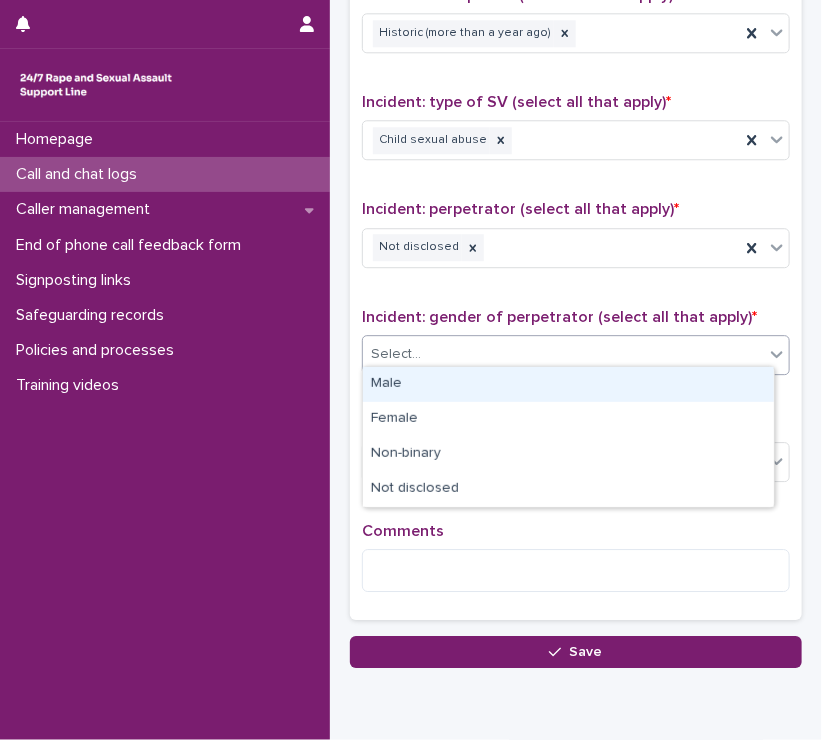 click on "Select..." at bounding box center (563, 354) 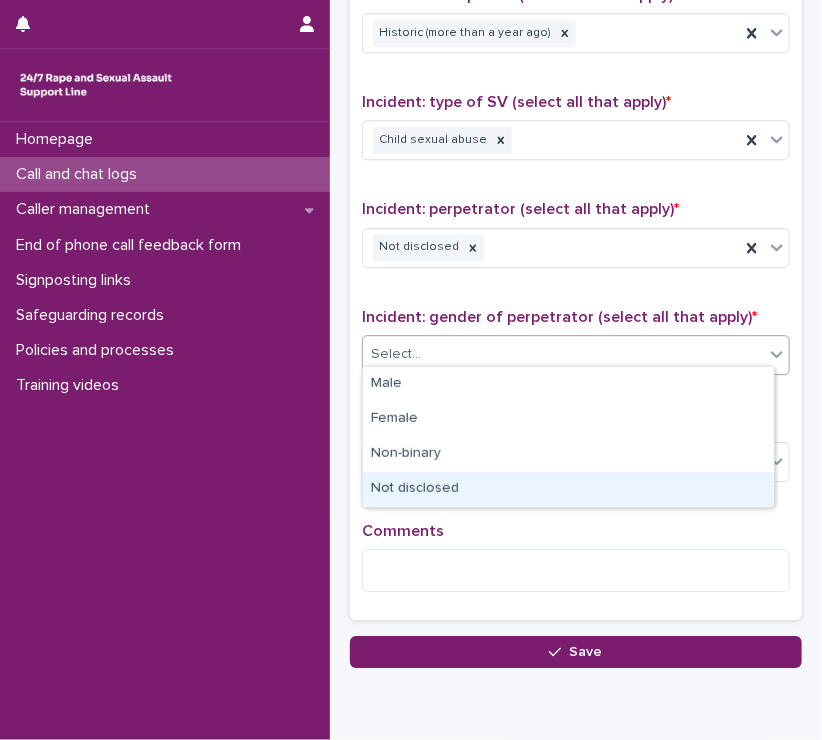 click on "Not disclosed" at bounding box center [568, 489] 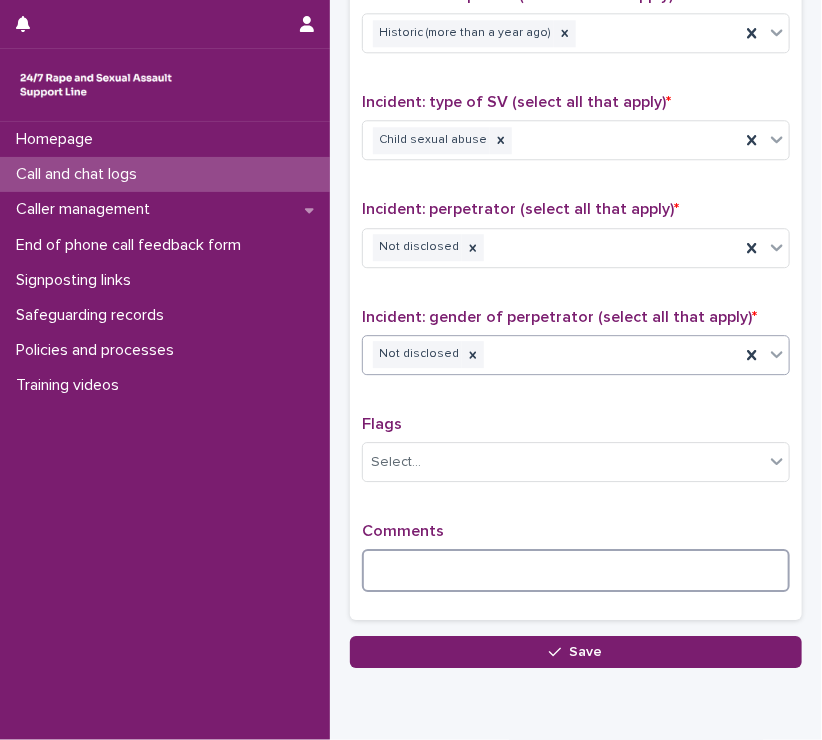 click at bounding box center (576, 570) 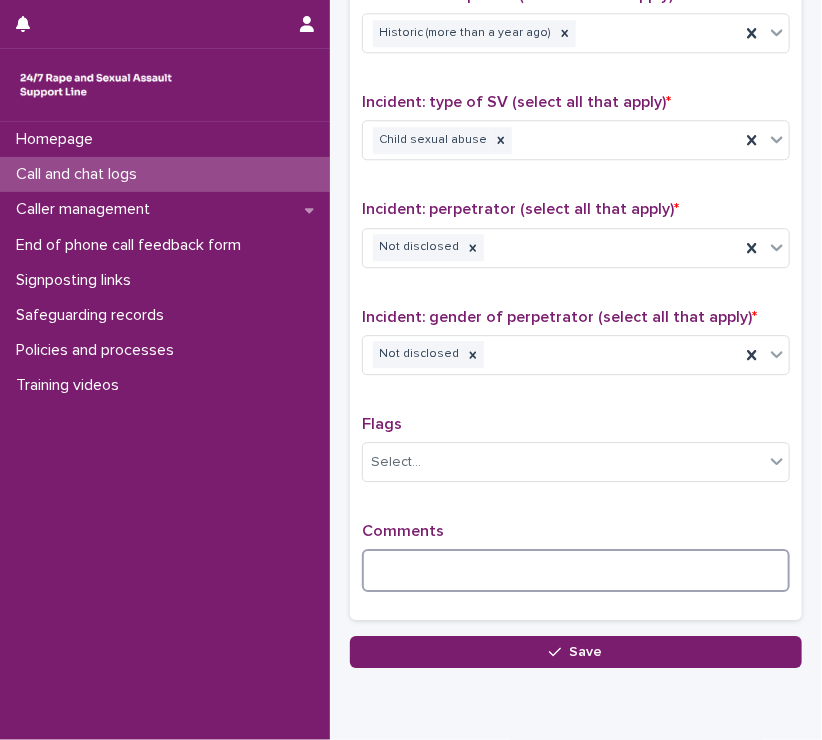 click at bounding box center (576, 570) 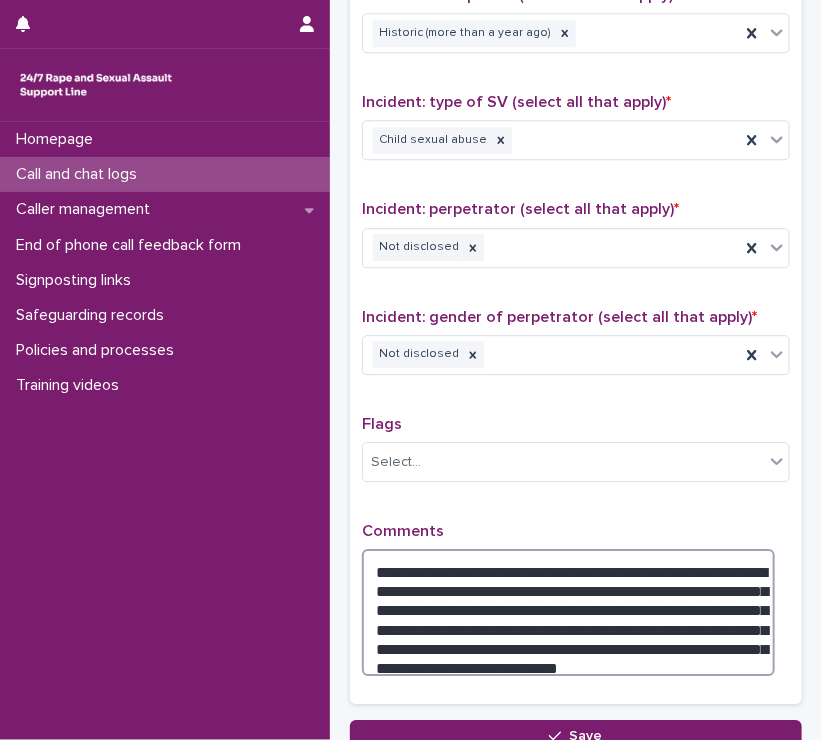 click on "**********" at bounding box center (568, 612) 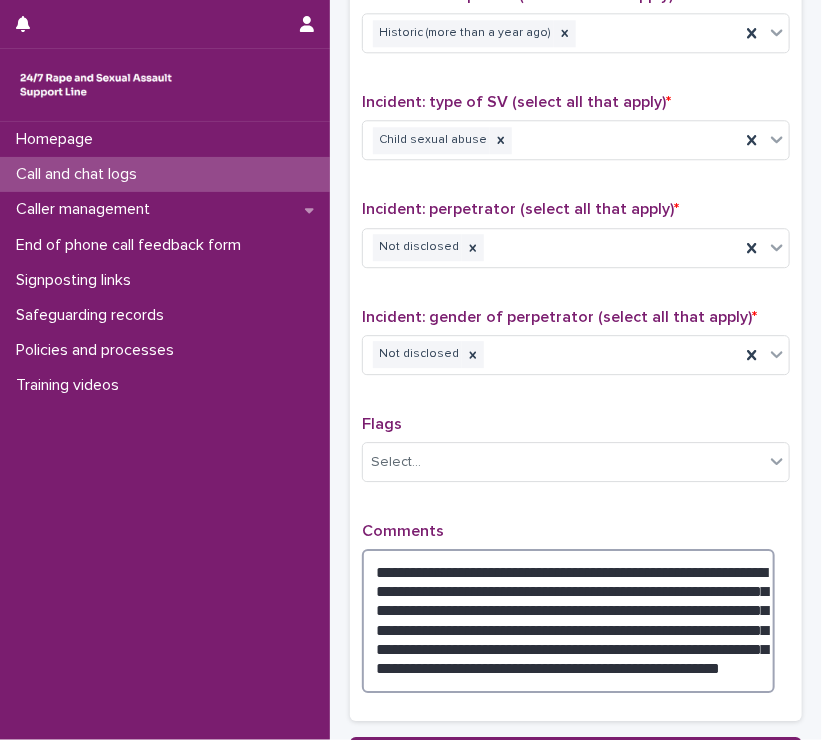 drag, startPoint x: 672, startPoint y: 629, endPoint x: 646, endPoint y: 603, distance: 36.769554 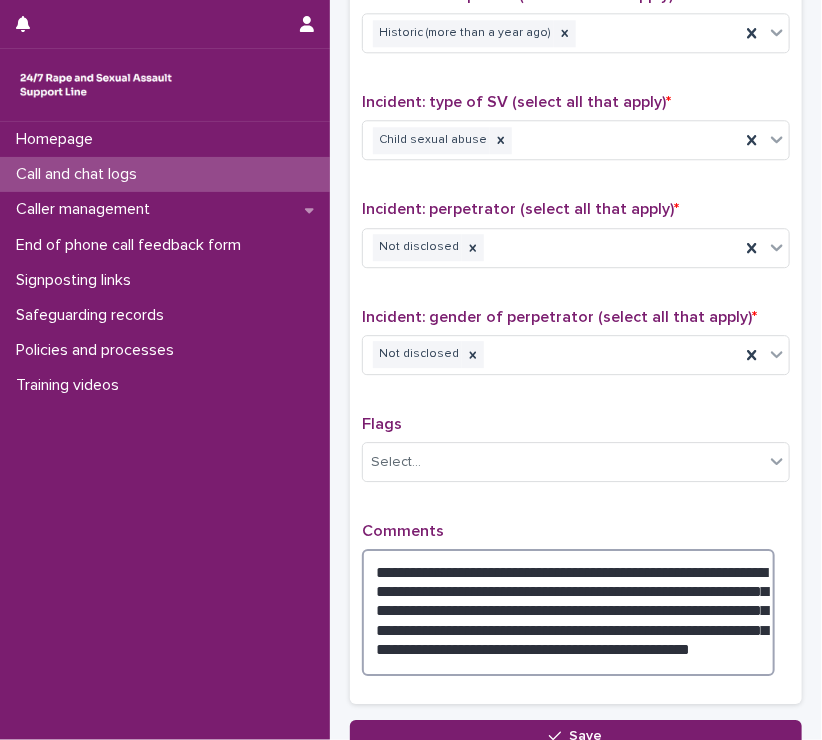 click on "**********" at bounding box center [568, 612] 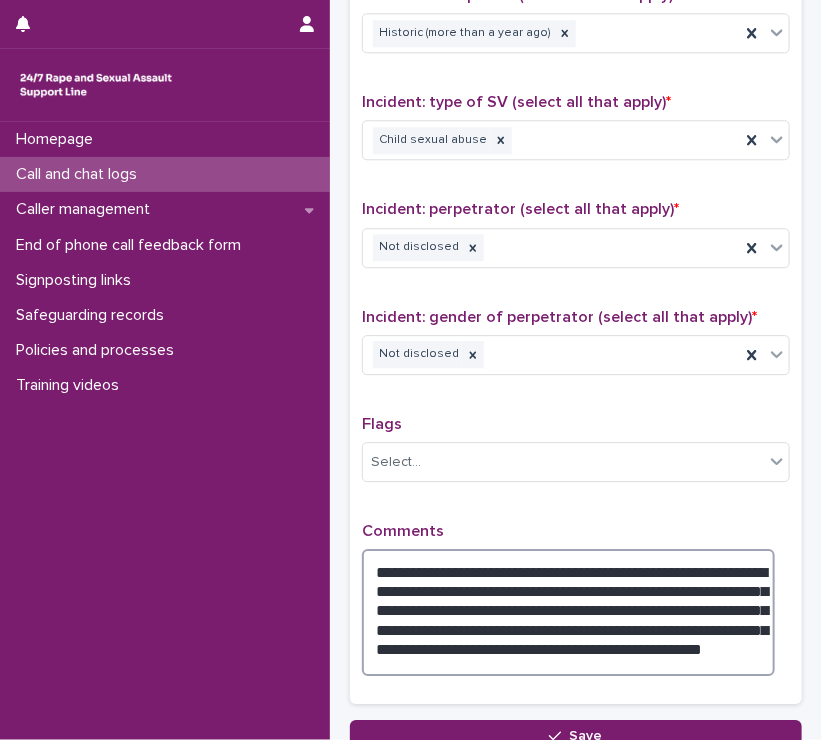 paste on "**********" 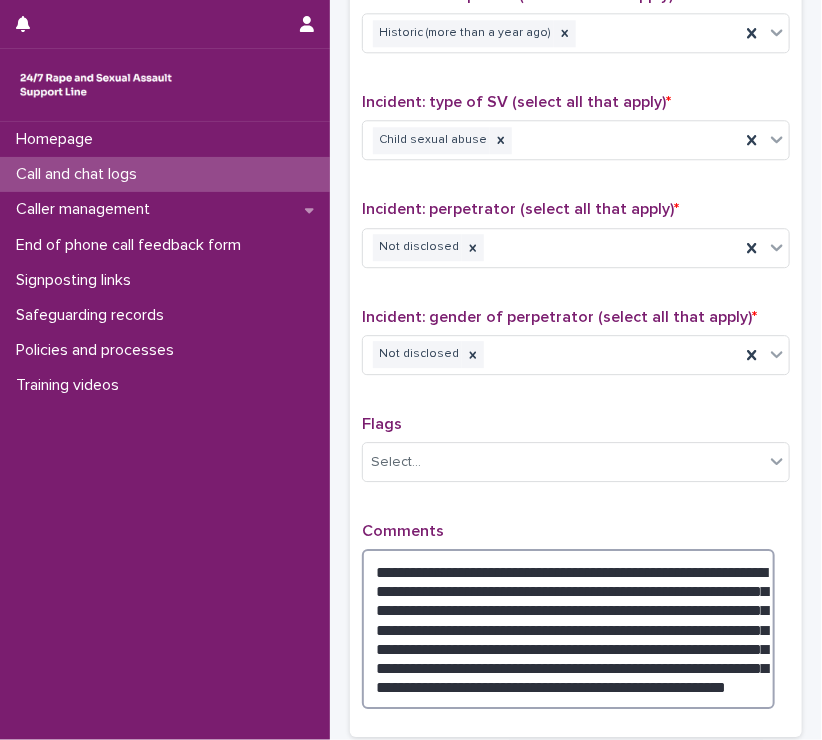 click on "**********" at bounding box center [568, 629] 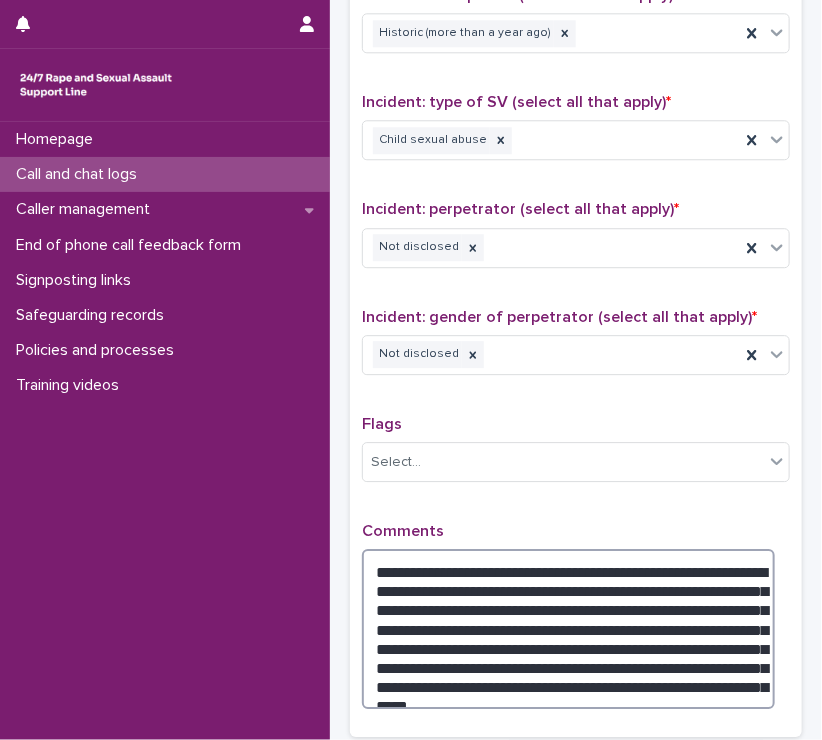 click on "**********" at bounding box center [568, 629] 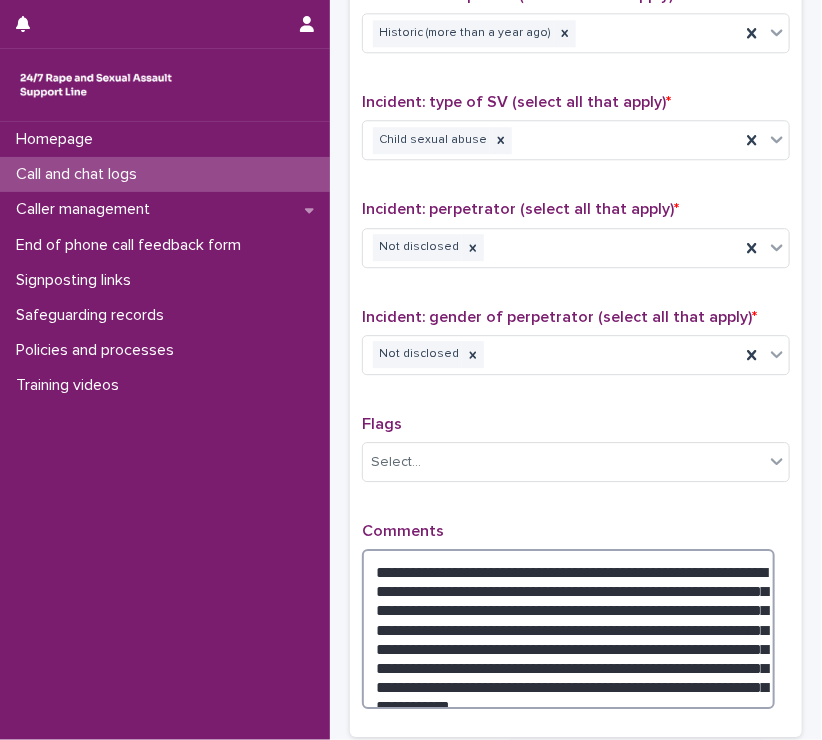 scroll, scrollTop: 1563, scrollLeft: 0, axis: vertical 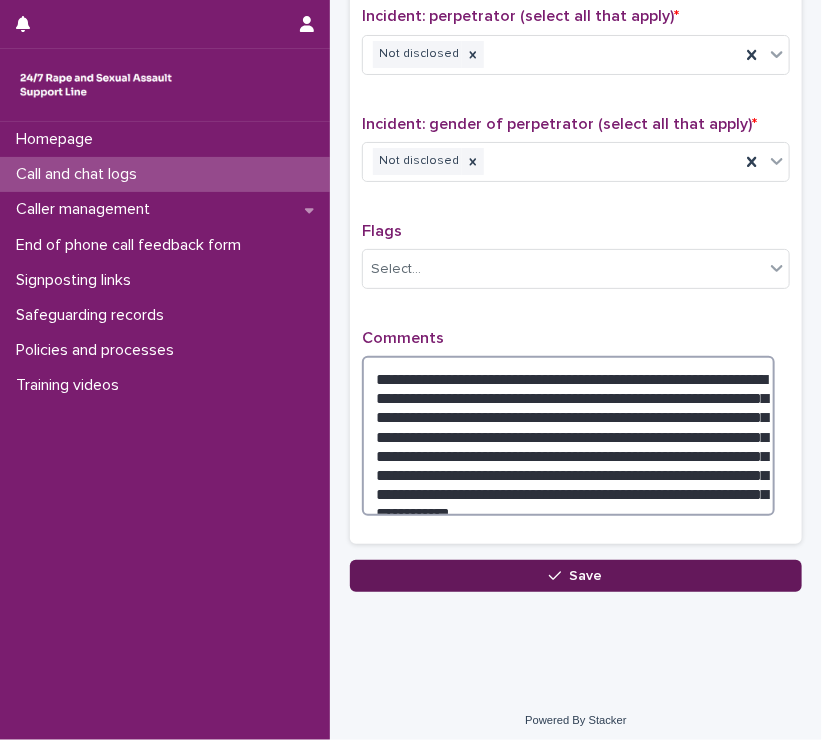 type on "**********" 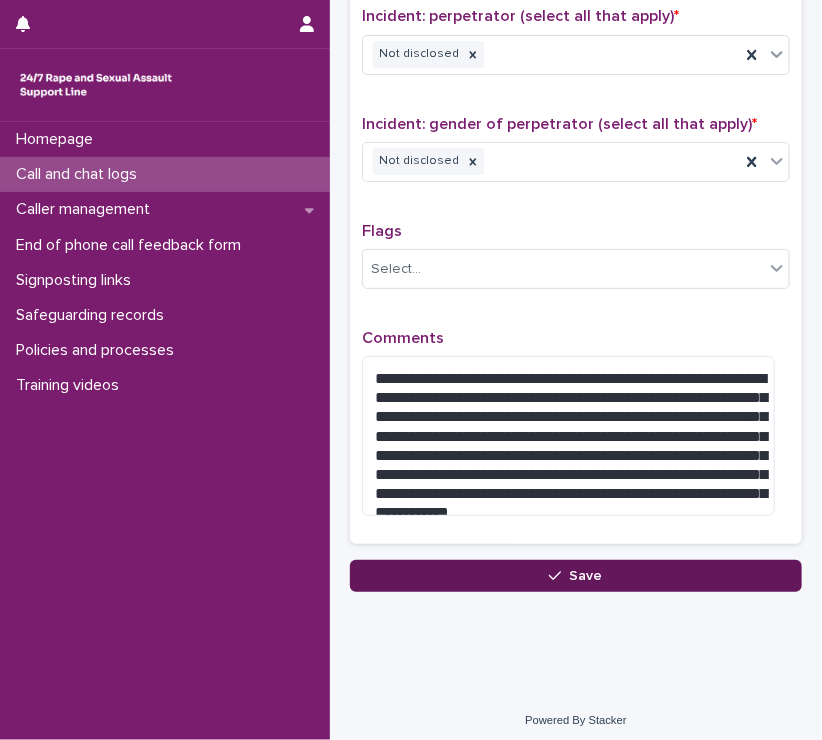 click on "Save" at bounding box center (576, 576) 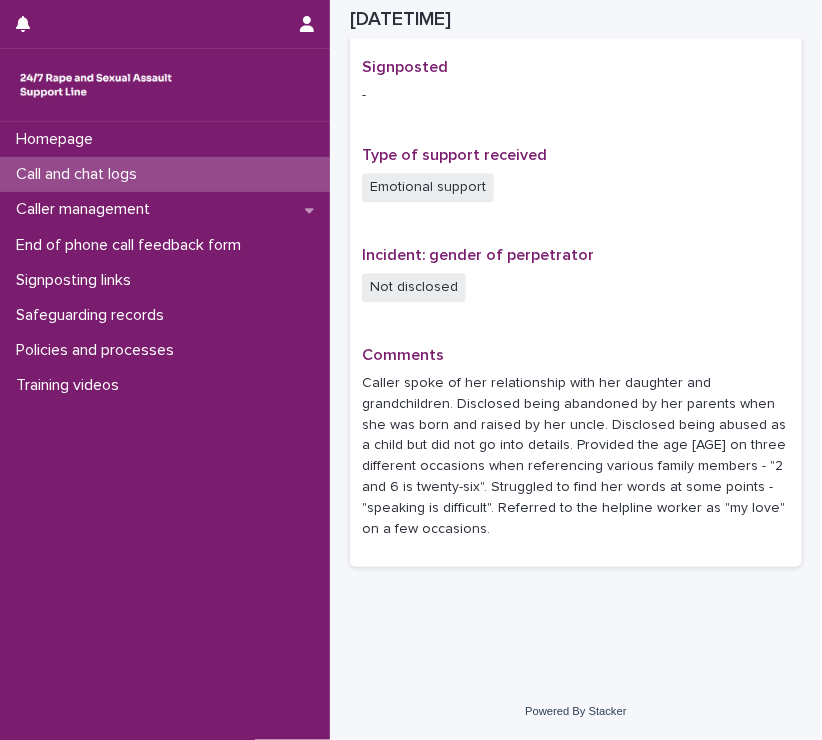 scroll, scrollTop: 1264, scrollLeft: 0, axis: vertical 